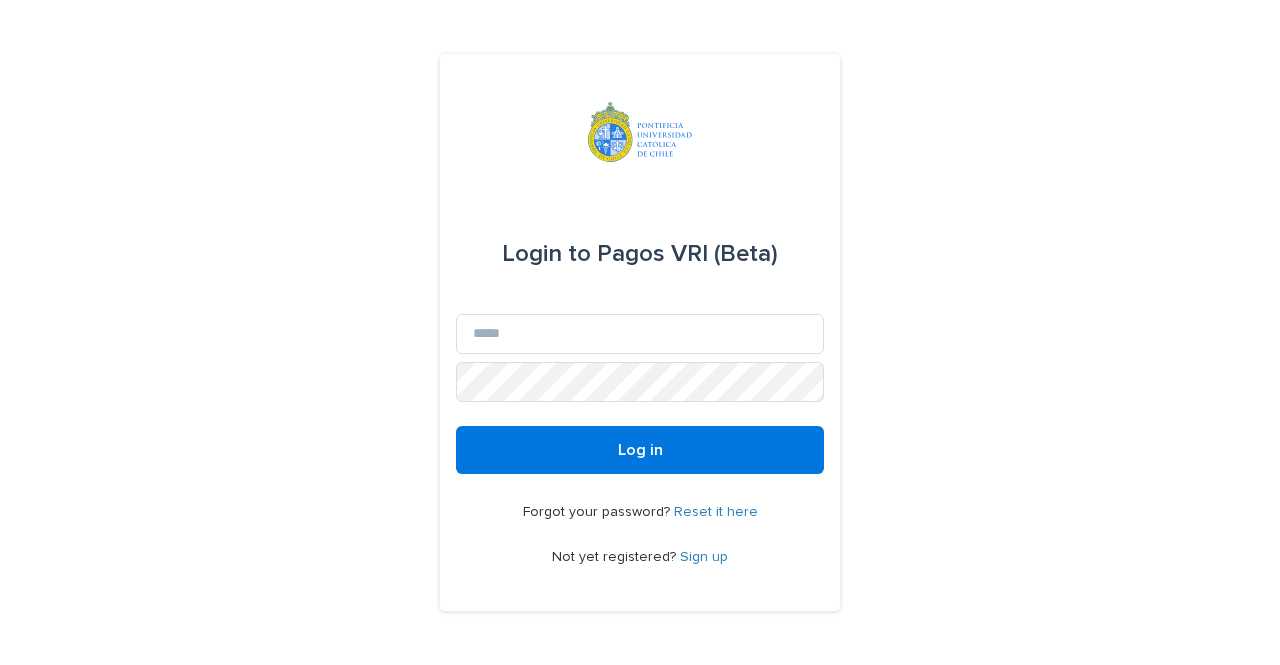 scroll, scrollTop: 0, scrollLeft: 0, axis: both 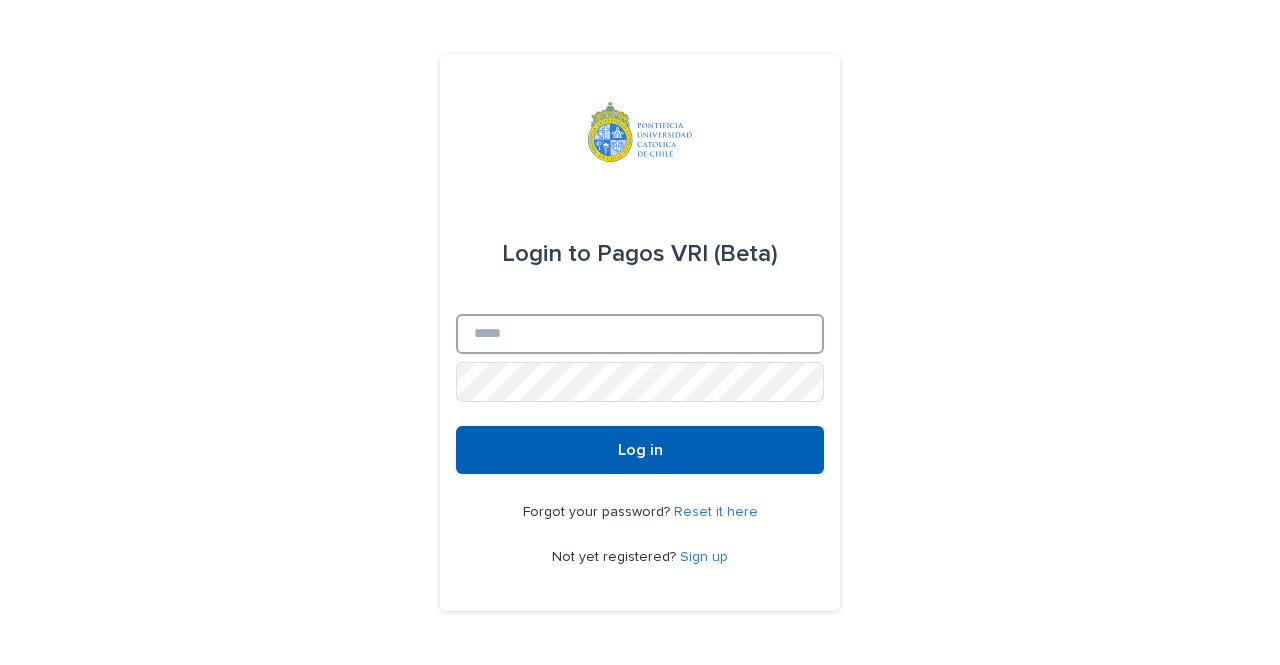 type on "**********" 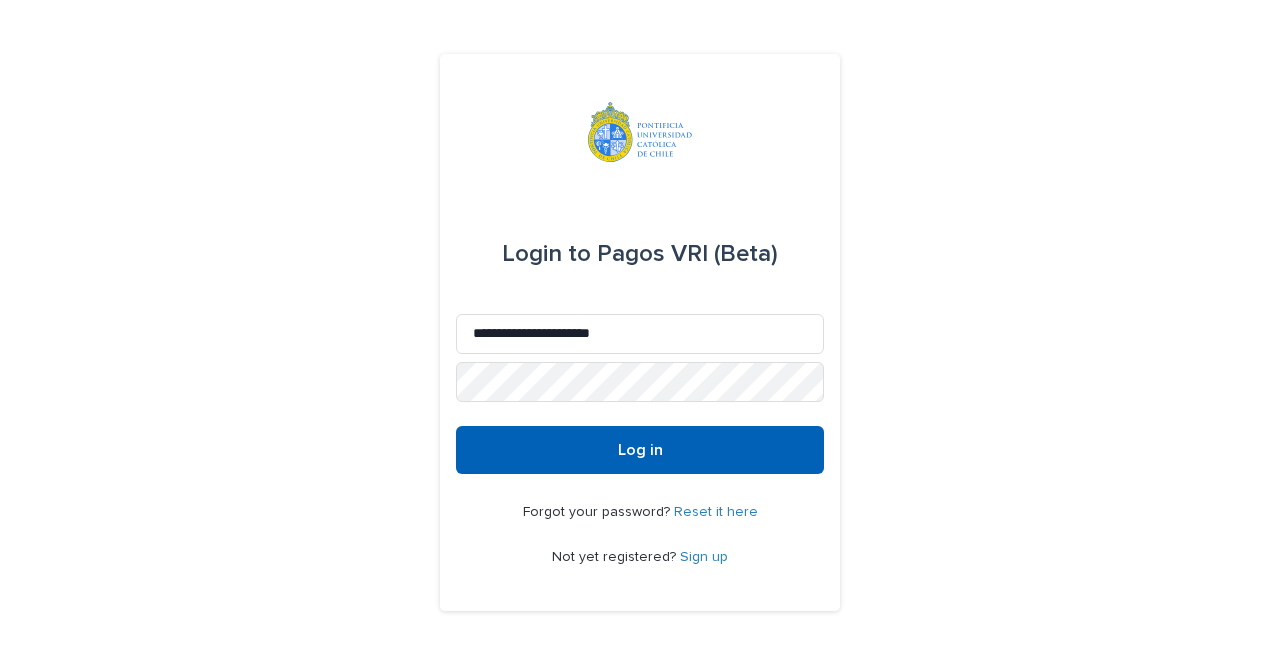click on "Log in" at bounding box center [640, 450] 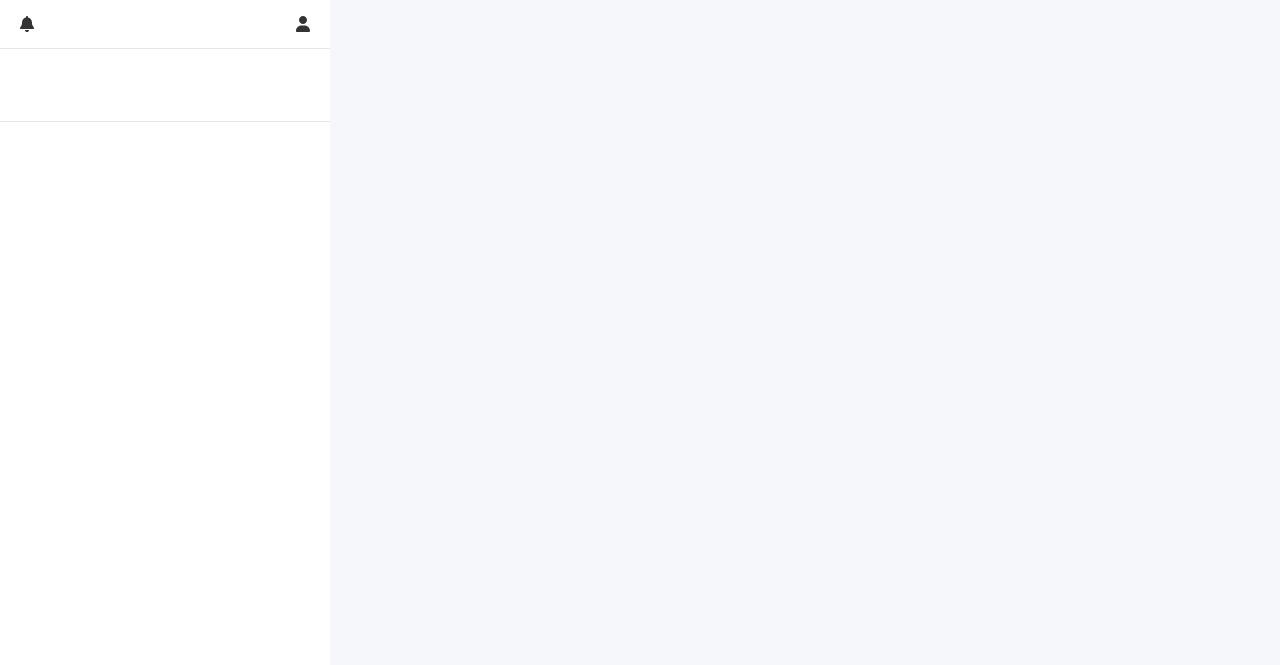 scroll, scrollTop: 0, scrollLeft: 0, axis: both 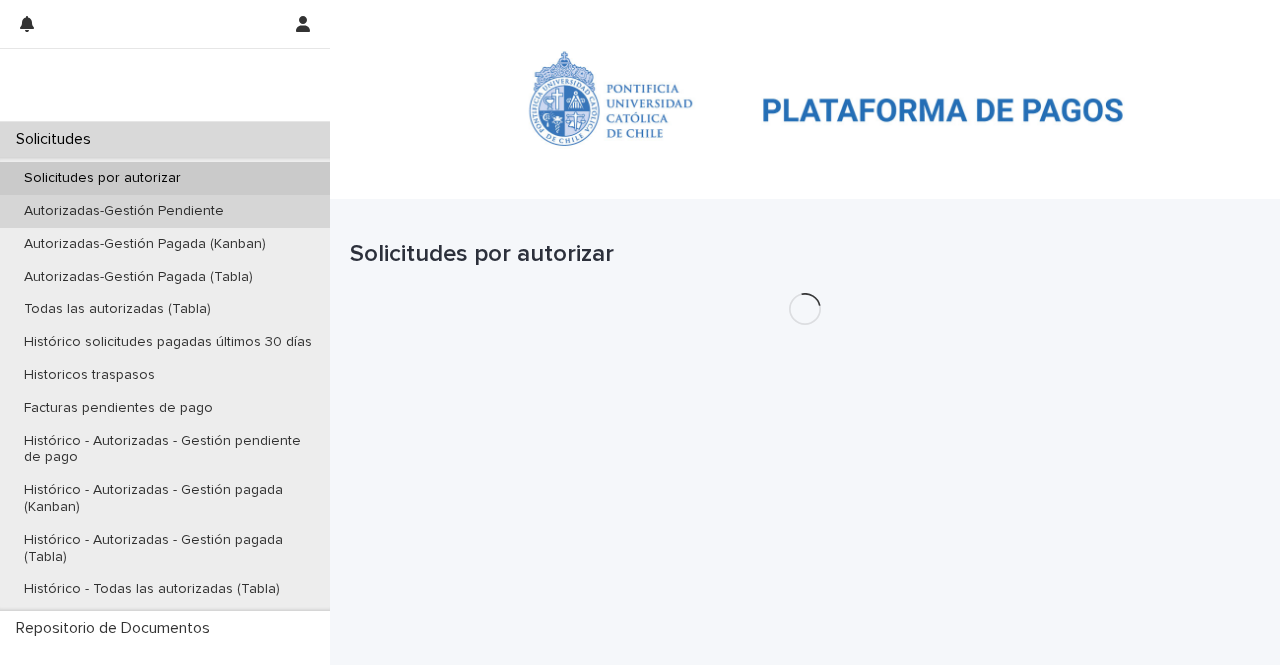 click on "Autorizadas-Gestión Pendiente" at bounding box center (124, 211) 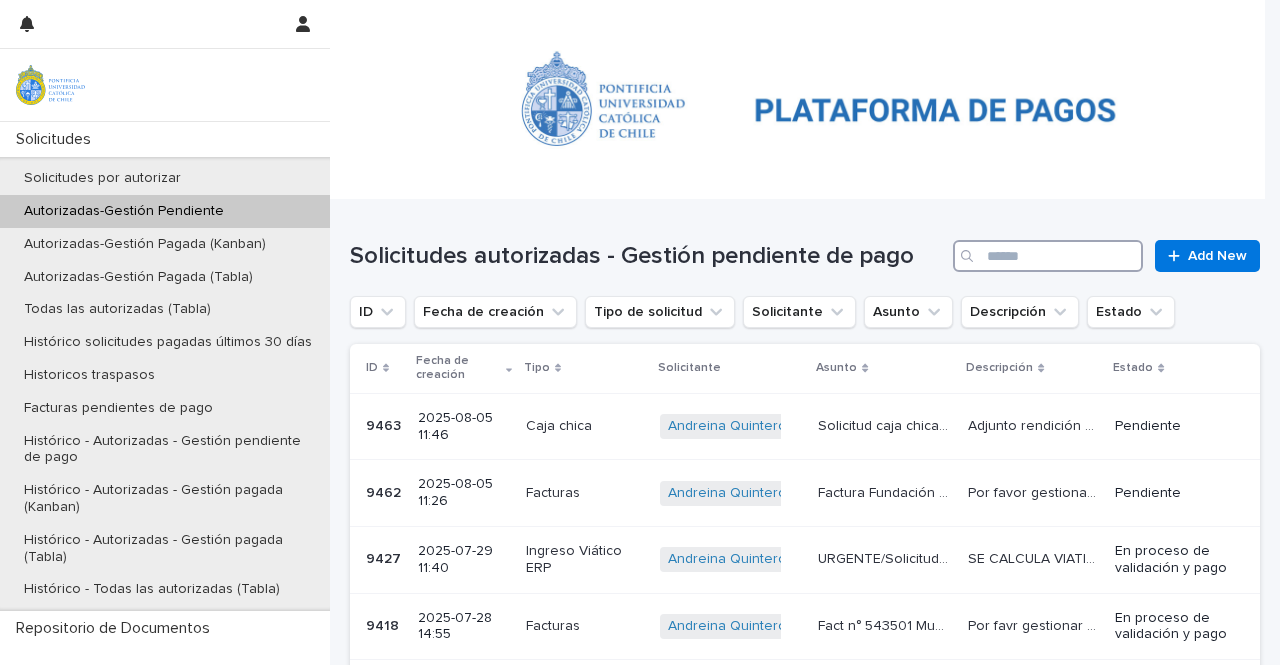 click at bounding box center (1048, 256) 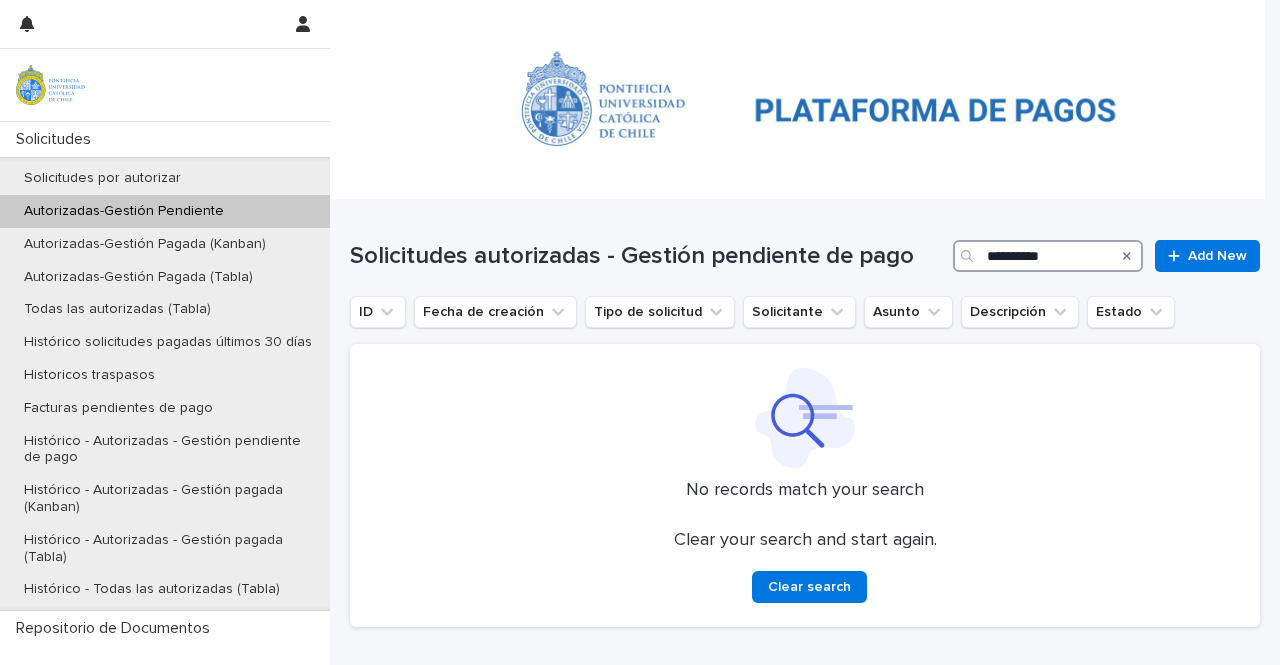 click on "**********" at bounding box center (1048, 256) 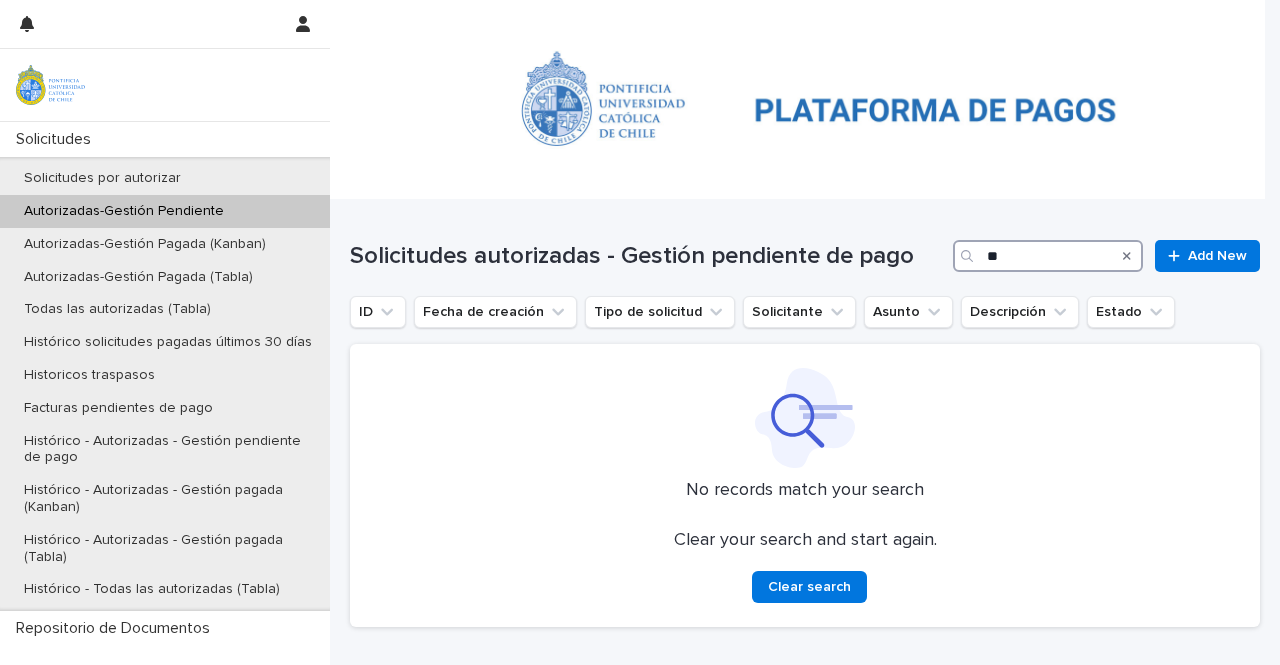 type on "*" 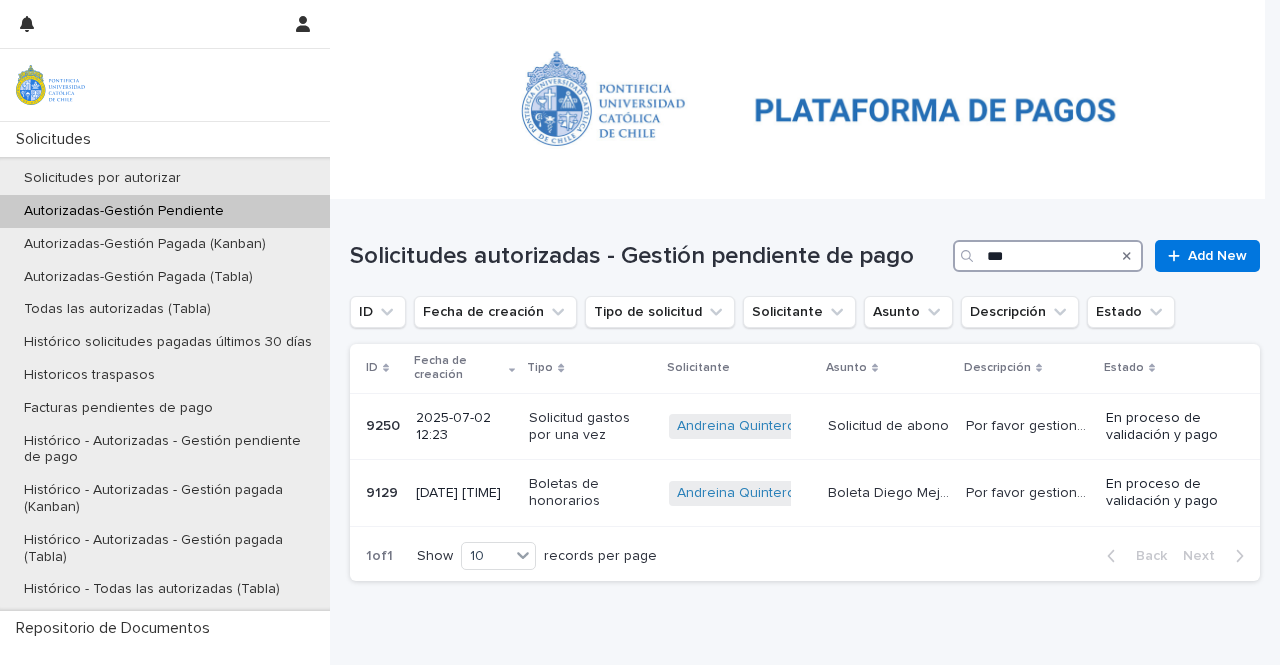 type on "***" 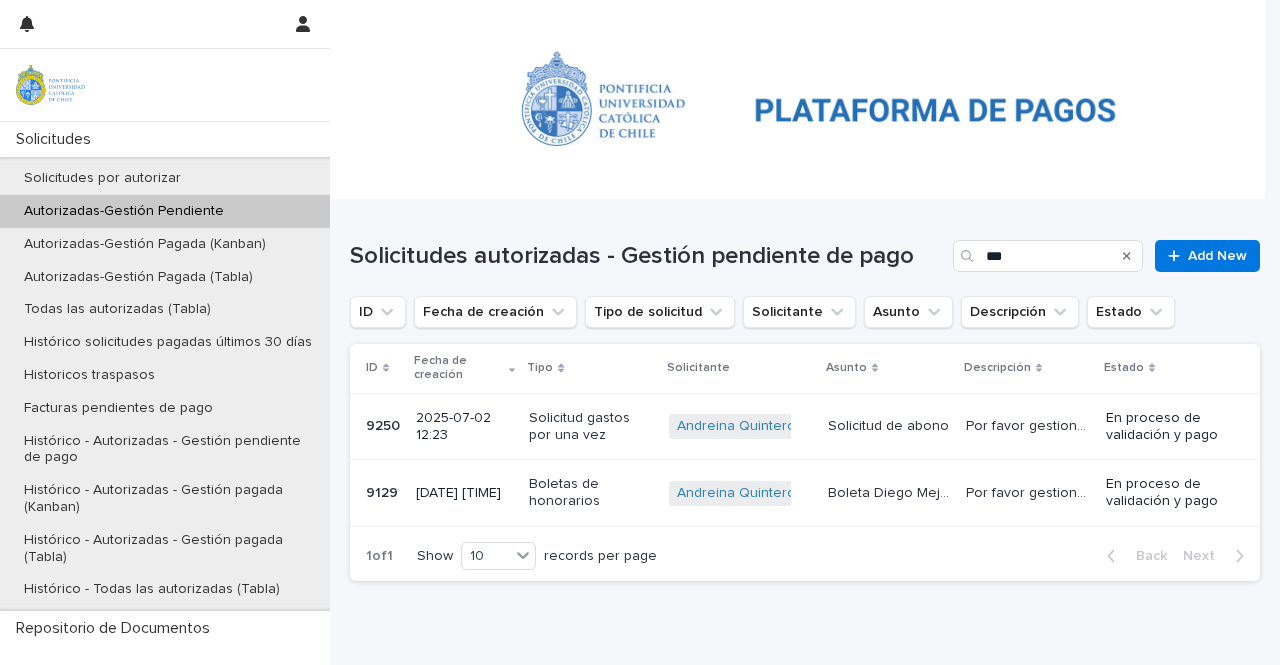 click on "Autorizadas-Gestión Pendiente" at bounding box center [124, 211] 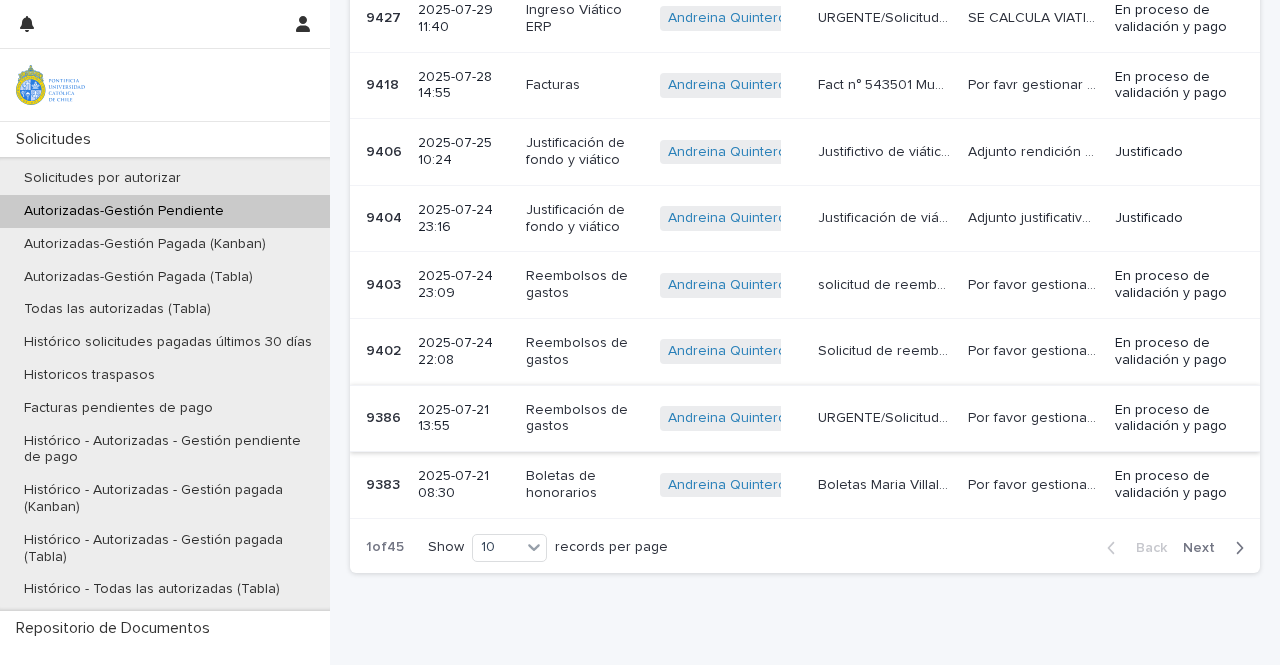 scroll, scrollTop: 561, scrollLeft: 0, axis: vertical 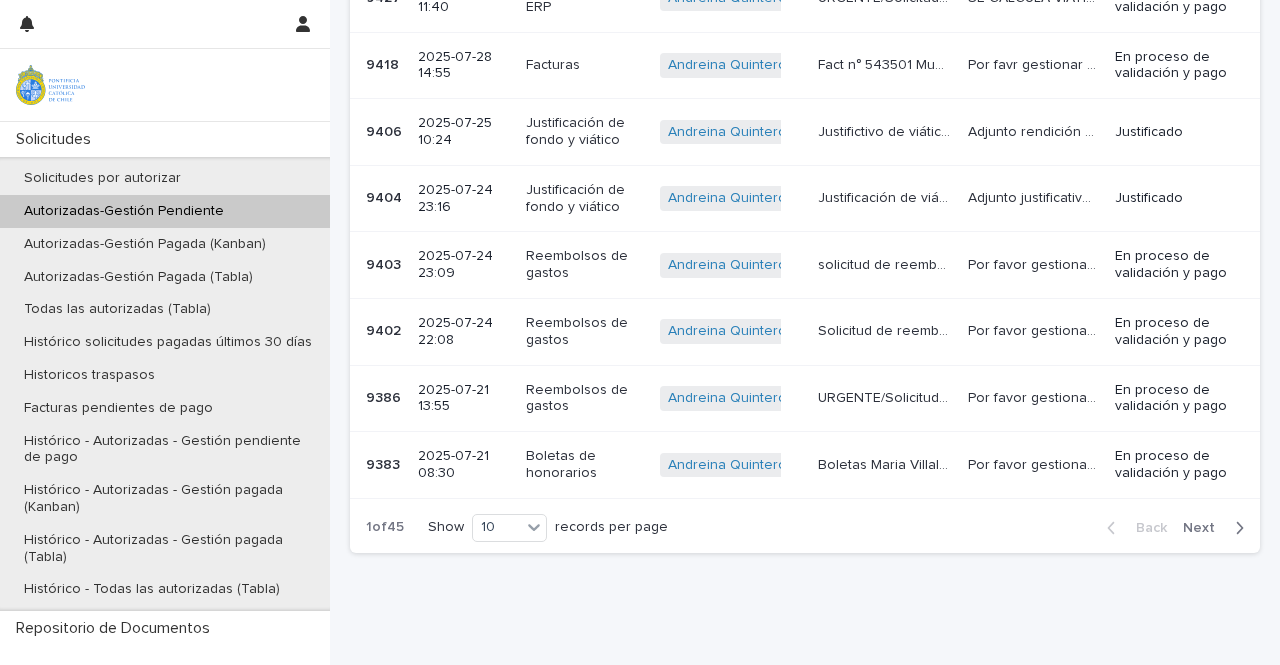 click on "Next" at bounding box center [1205, 528] 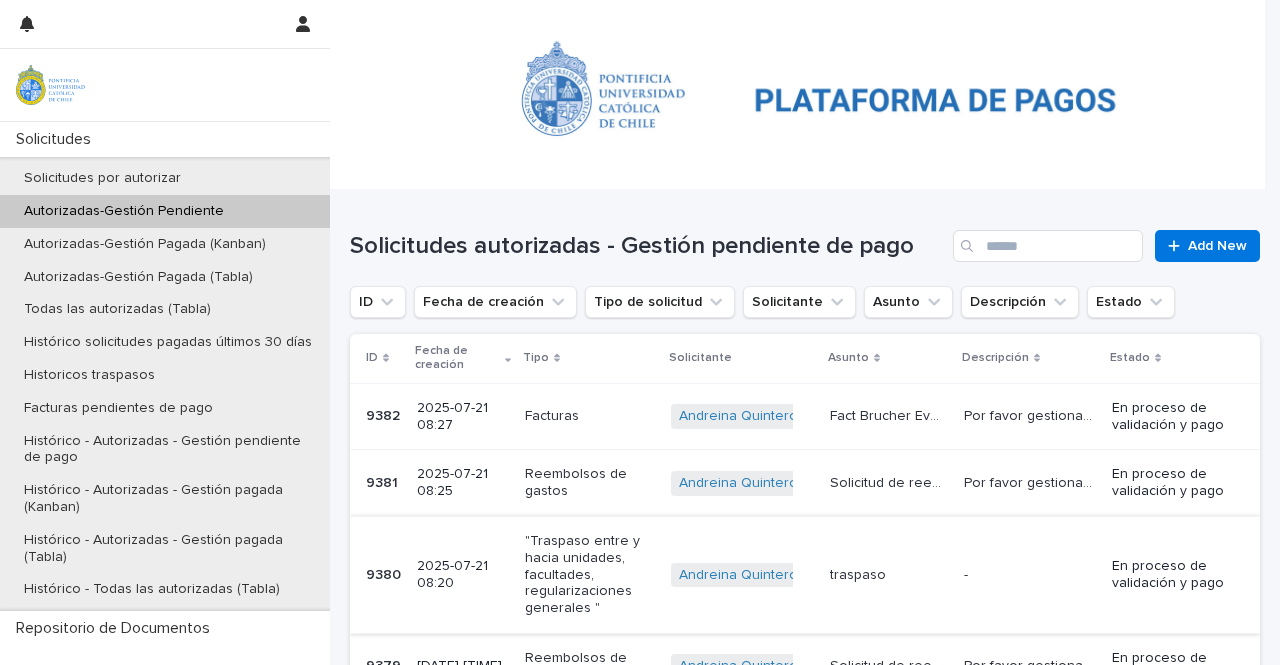 scroll, scrollTop: 0, scrollLeft: 0, axis: both 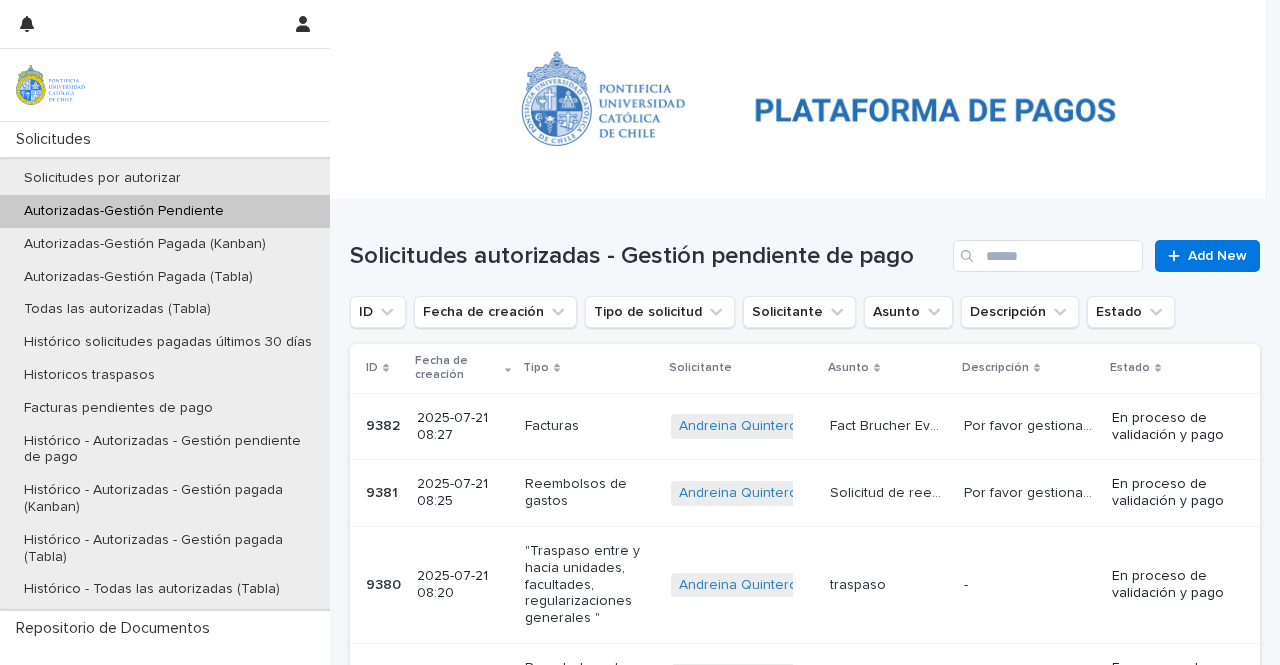 click on ""Traspaso entre y hacia unidades, facultades, regularizaciones generales "" at bounding box center [590, 585] 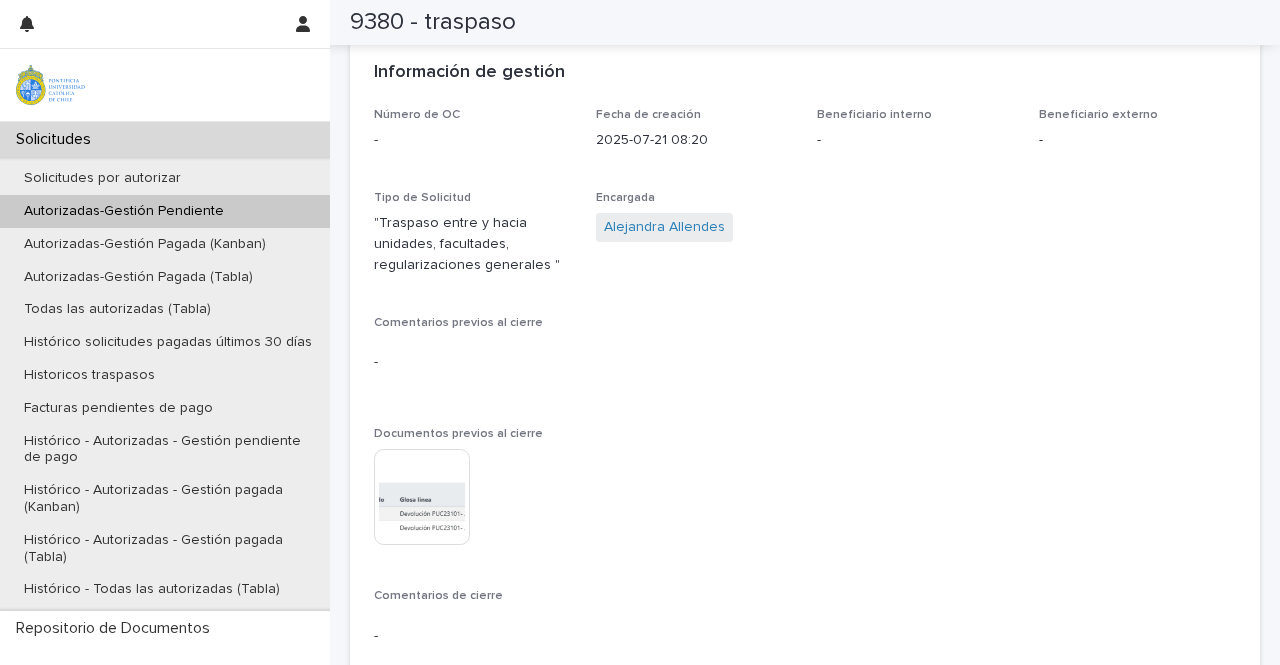 scroll, scrollTop: 1400, scrollLeft: 0, axis: vertical 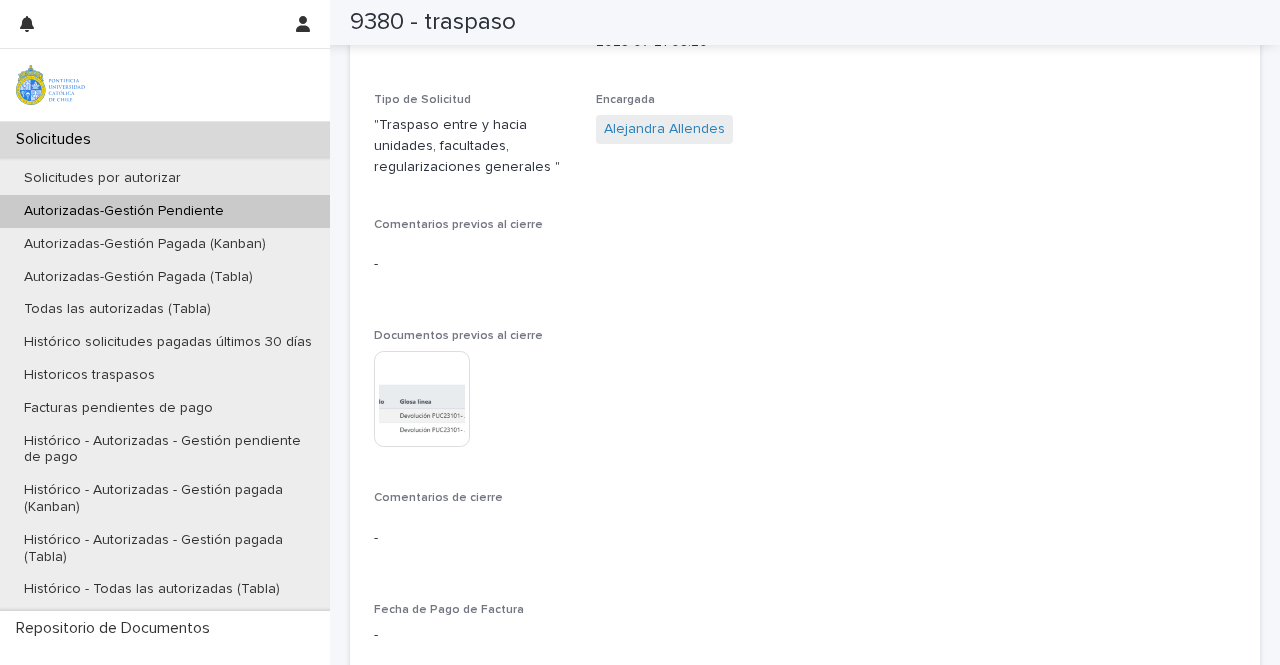click at bounding box center [422, 399] 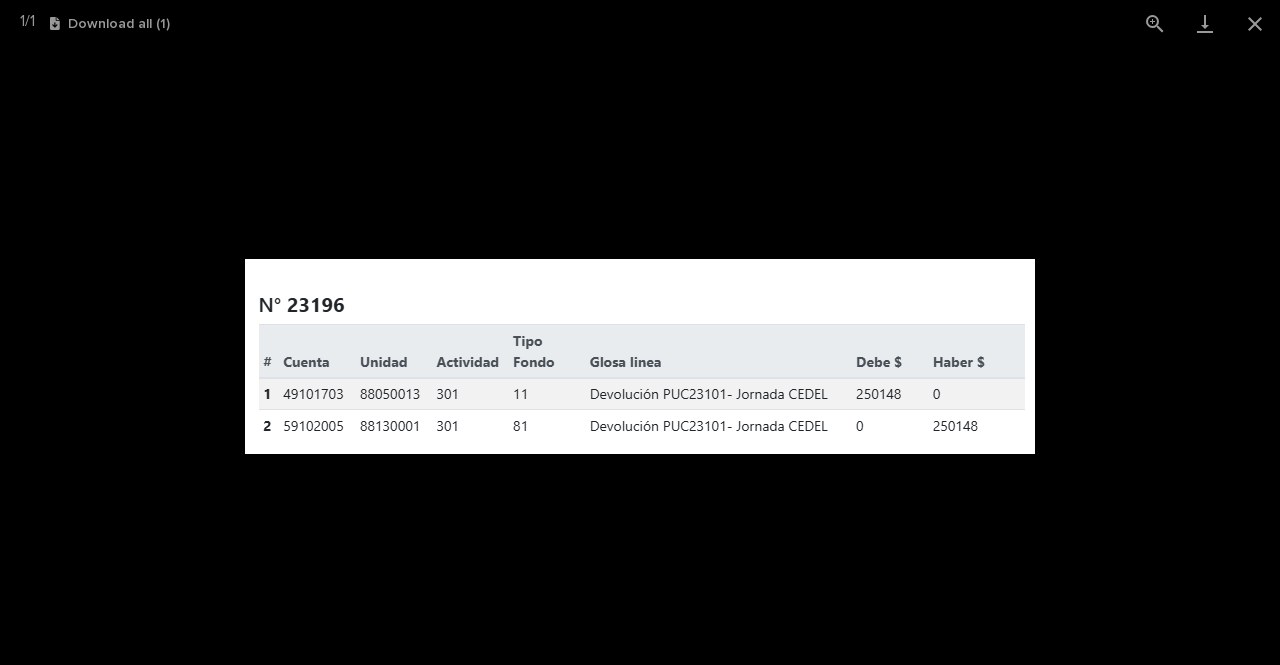 click at bounding box center (640, 356) 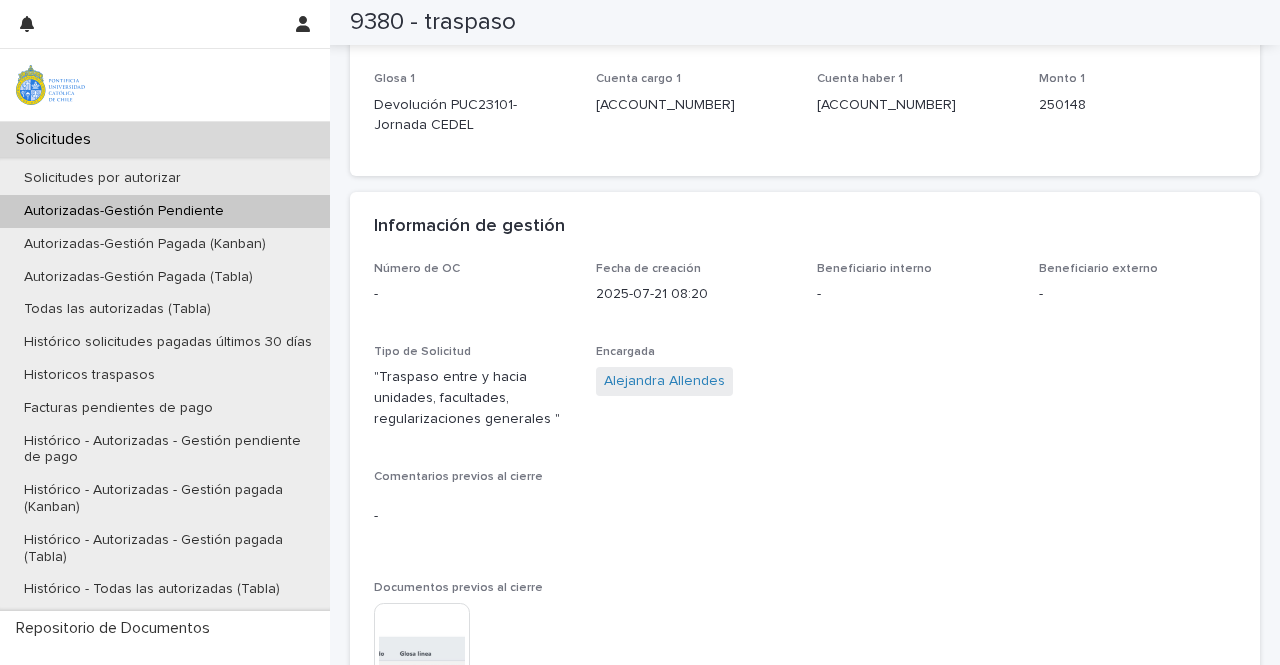 scroll, scrollTop: 1300, scrollLeft: 0, axis: vertical 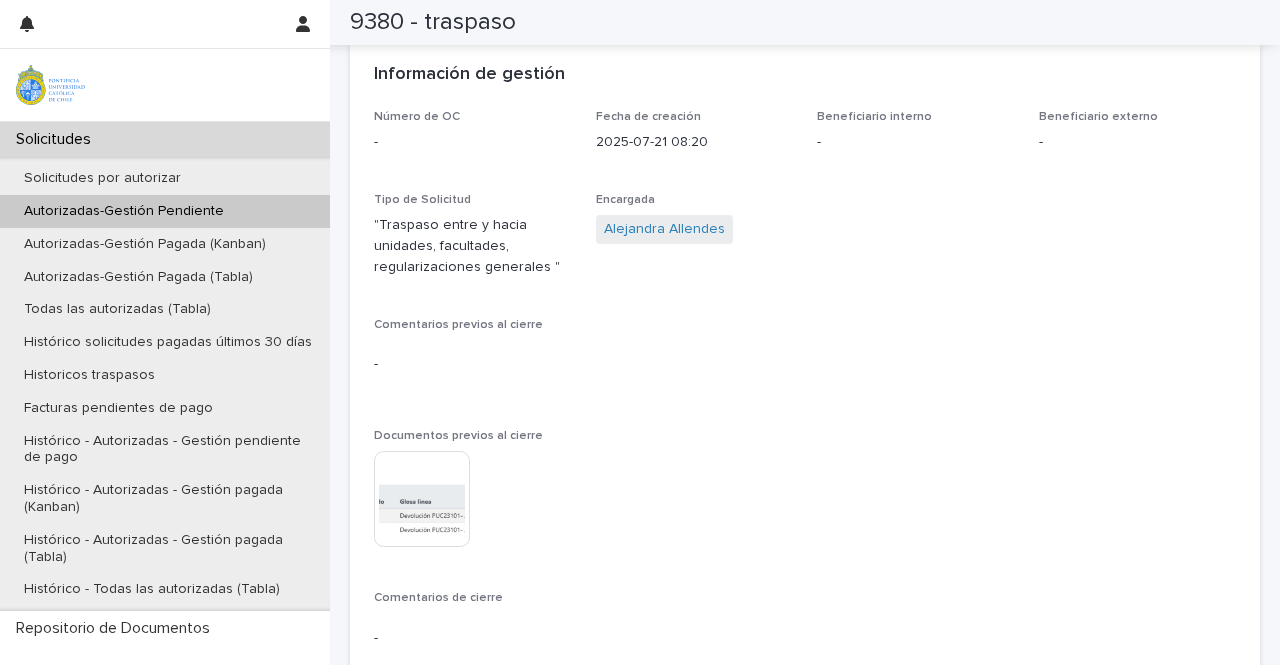 click at bounding box center [422, 499] 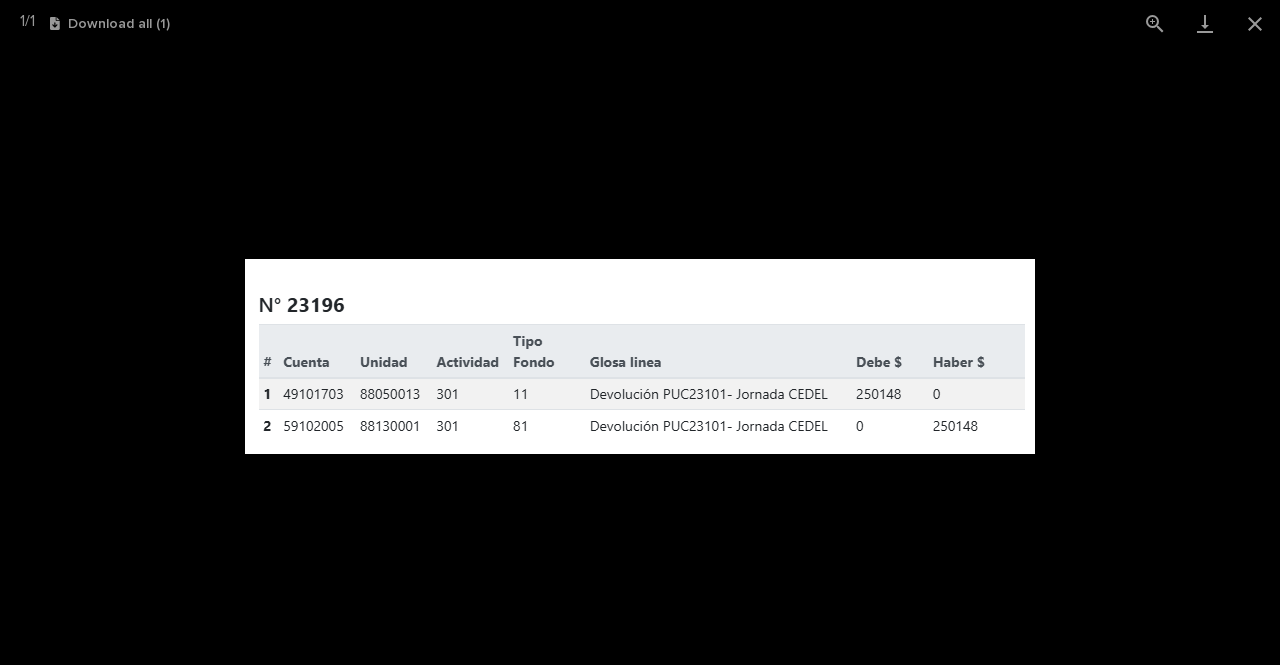 click at bounding box center (640, 356) 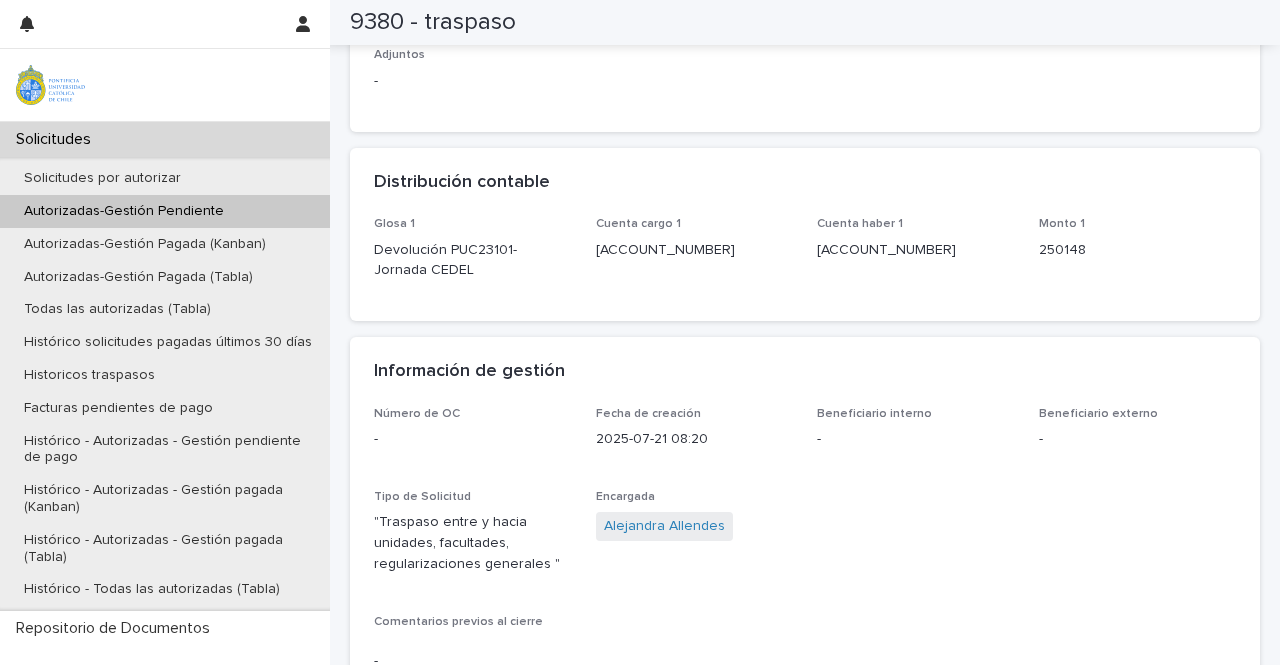 scroll, scrollTop: 1000, scrollLeft: 0, axis: vertical 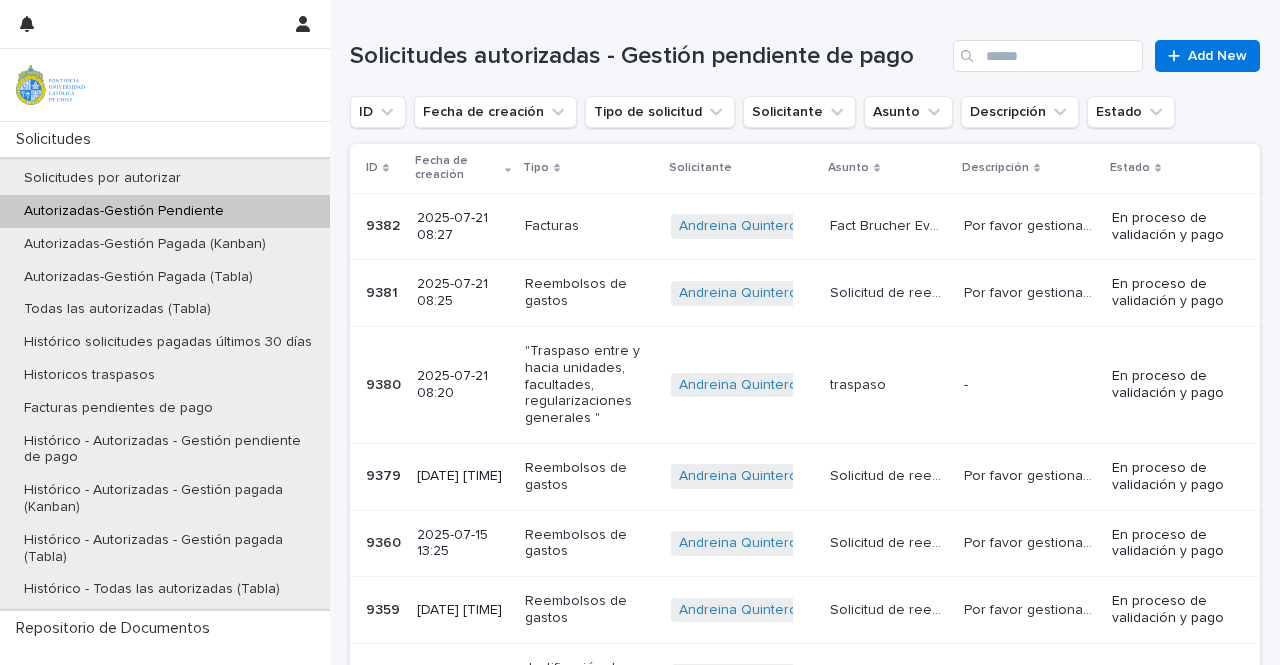 click on "- -" at bounding box center [1030, 384] 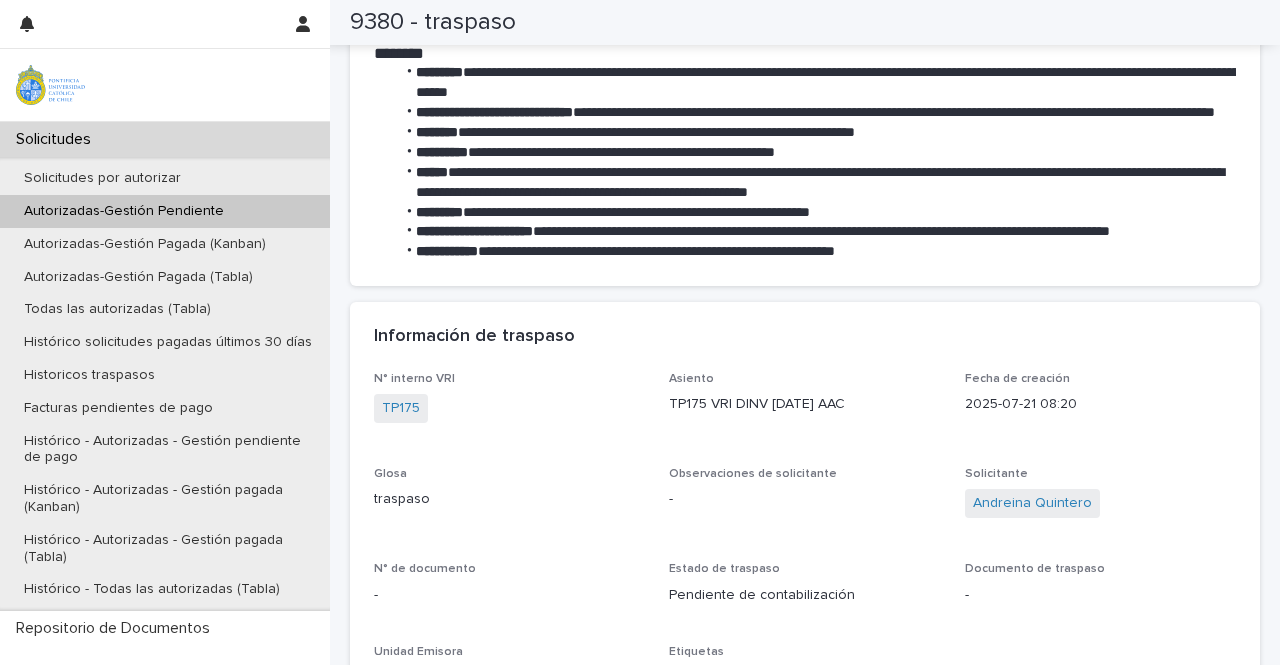 scroll, scrollTop: 201, scrollLeft: 0, axis: vertical 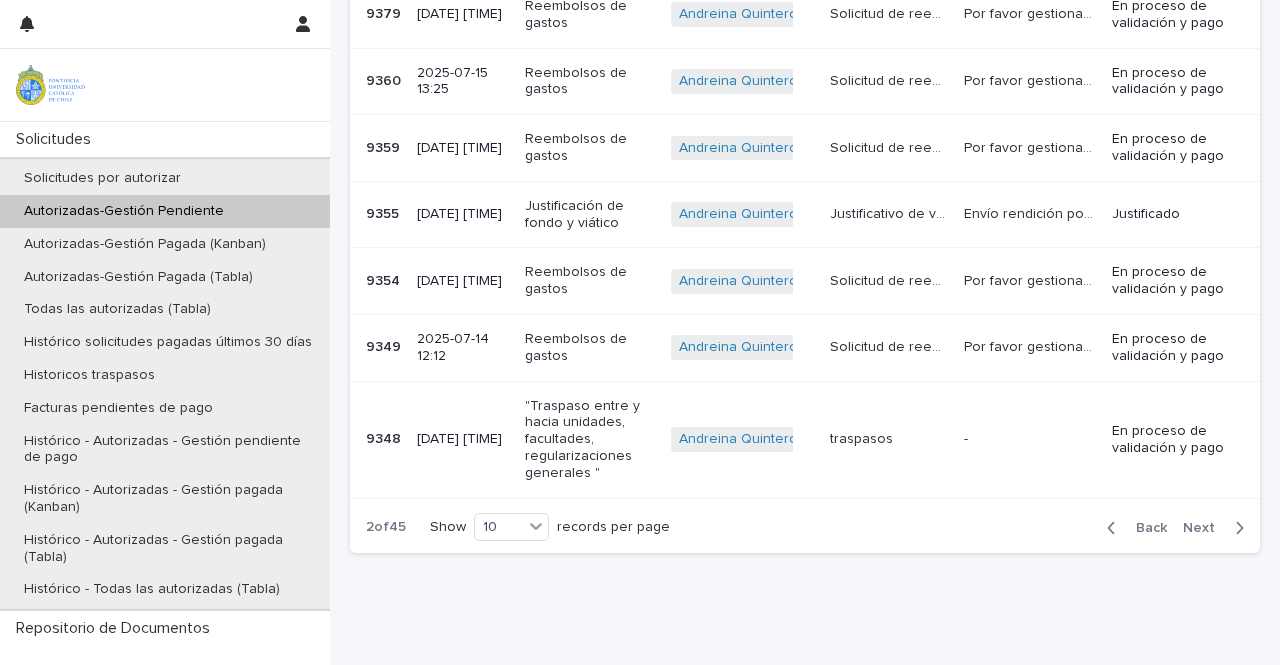 click on "traspasos traspasos" at bounding box center [889, 439] 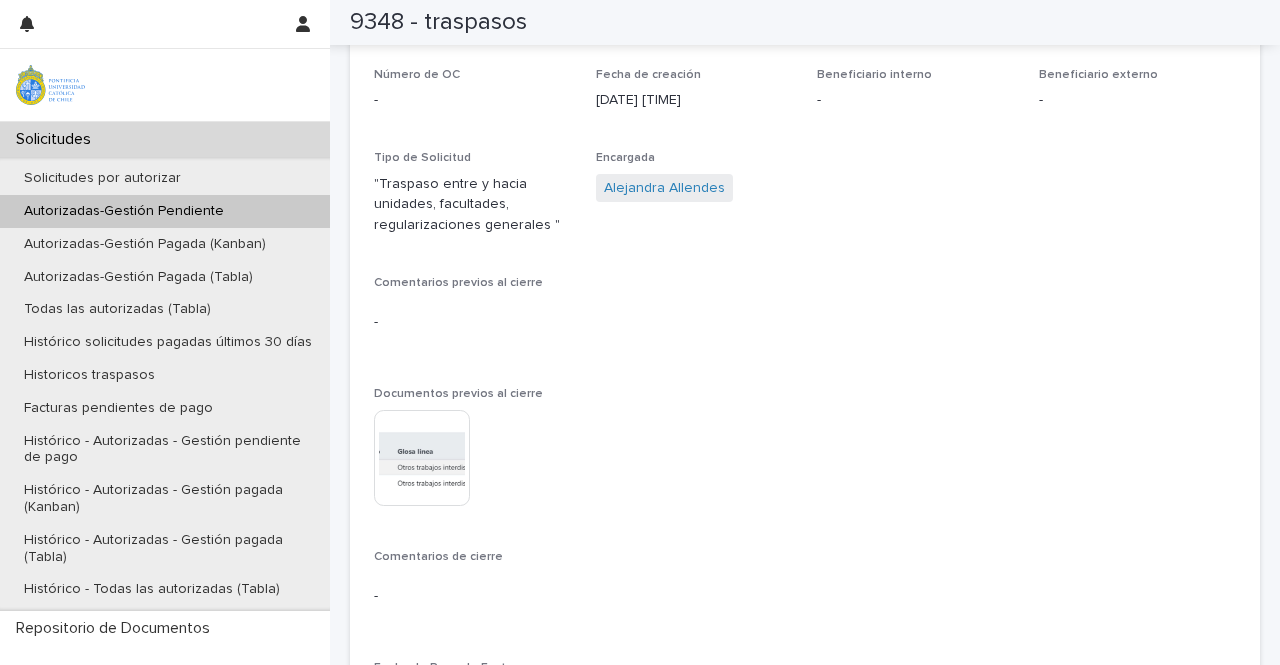 scroll, scrollTop: 1600, scrollLeft: 0, axis: vertical 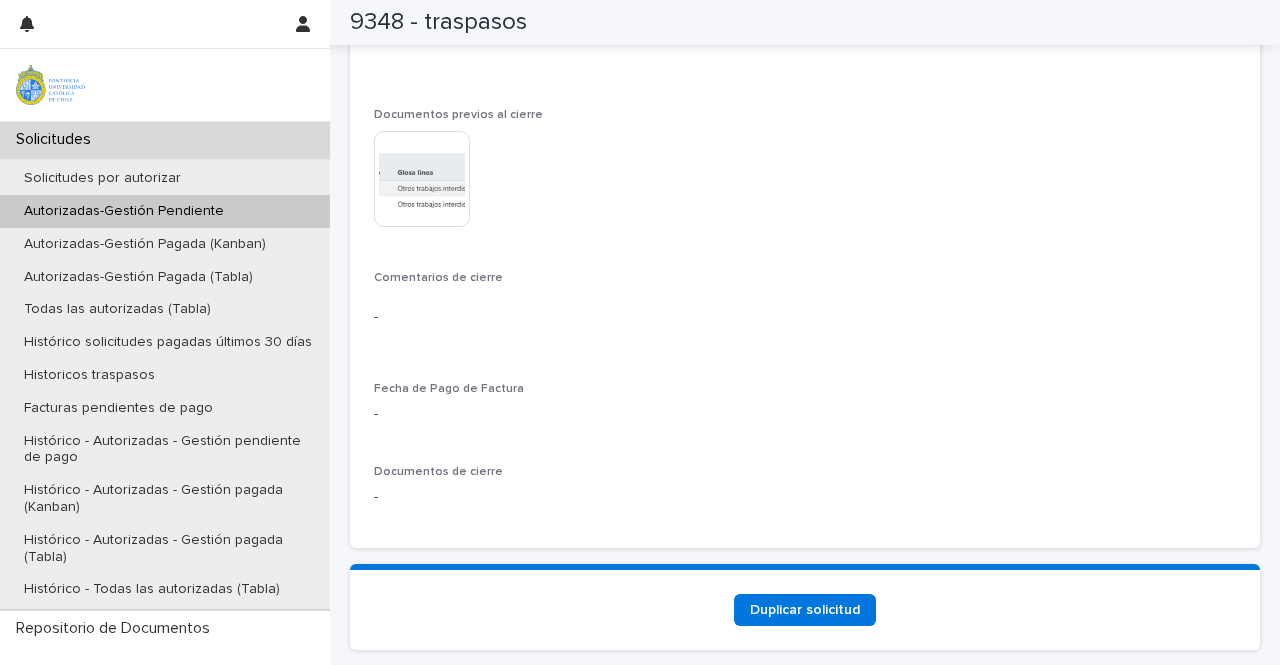 click at bounding box center [422, 179] 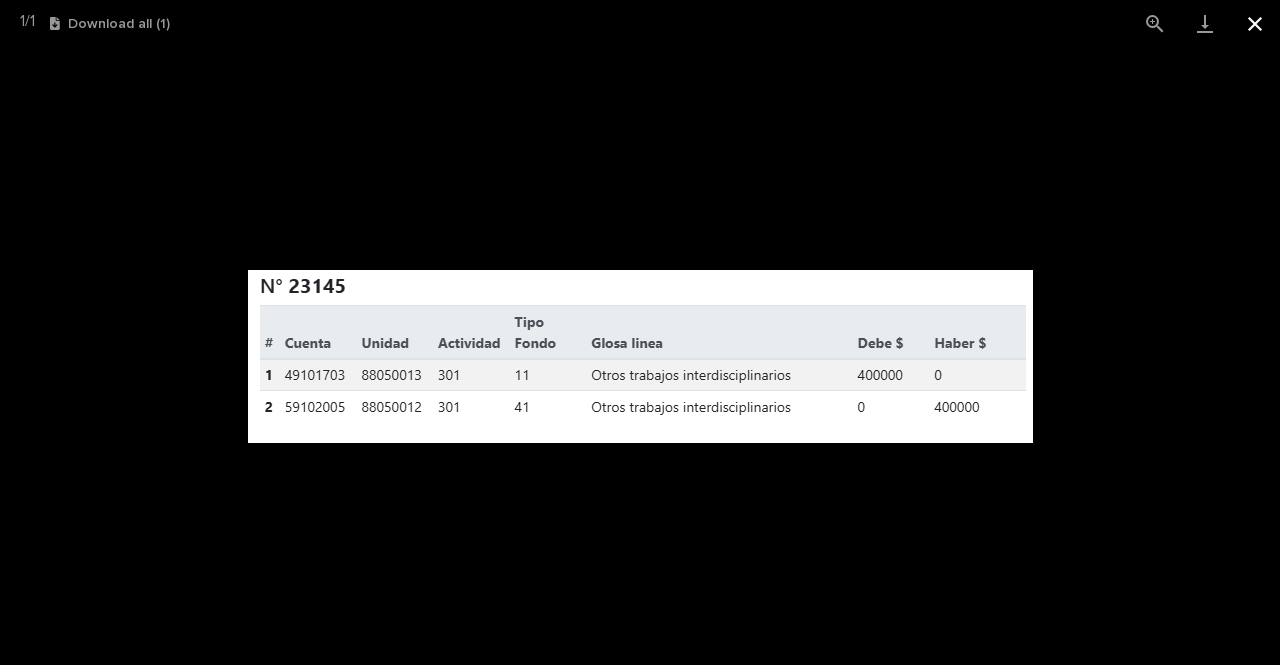 click at bounding box center [1255, 23] 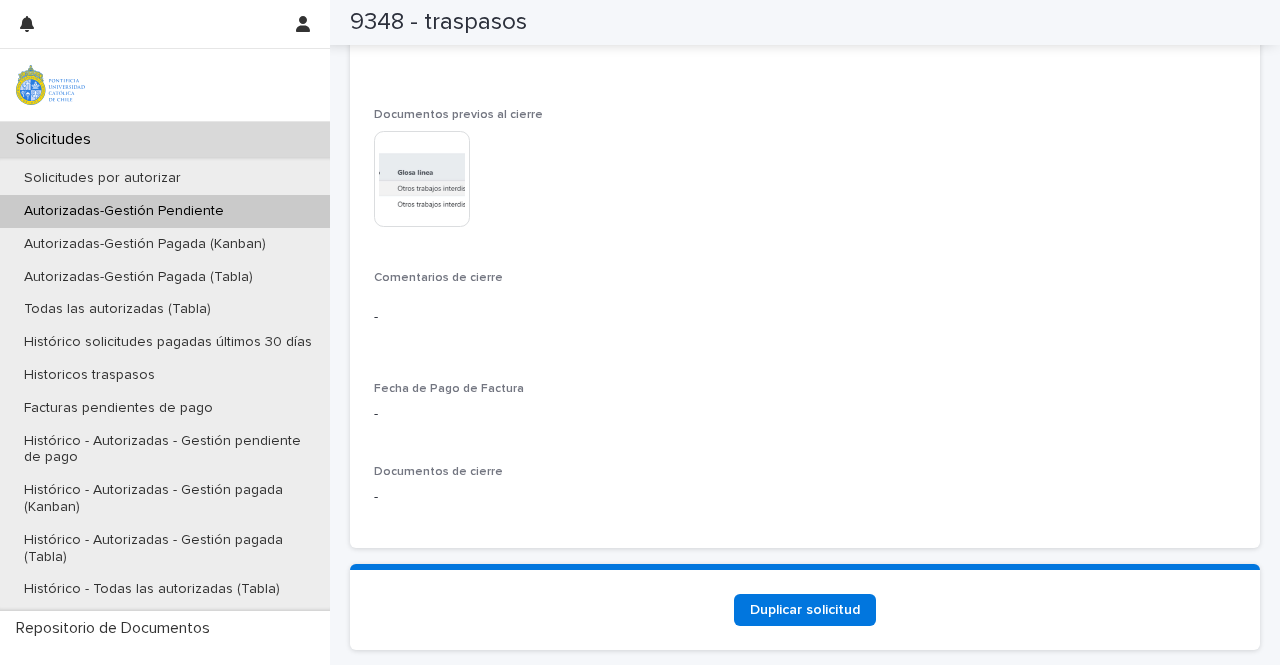 click on "Autorizadas-Gestión Pendiente" at bounding box center [124, 211] 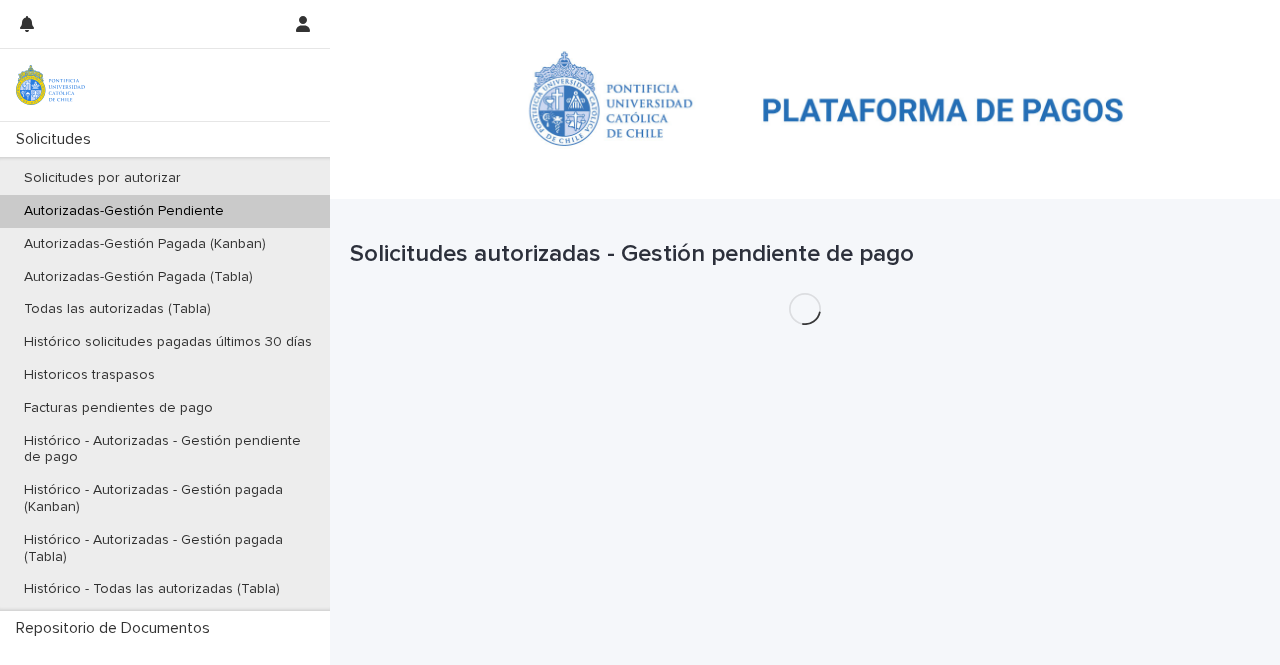 scroll, scrollTop: 0, scrollLeft: 0, axis: both 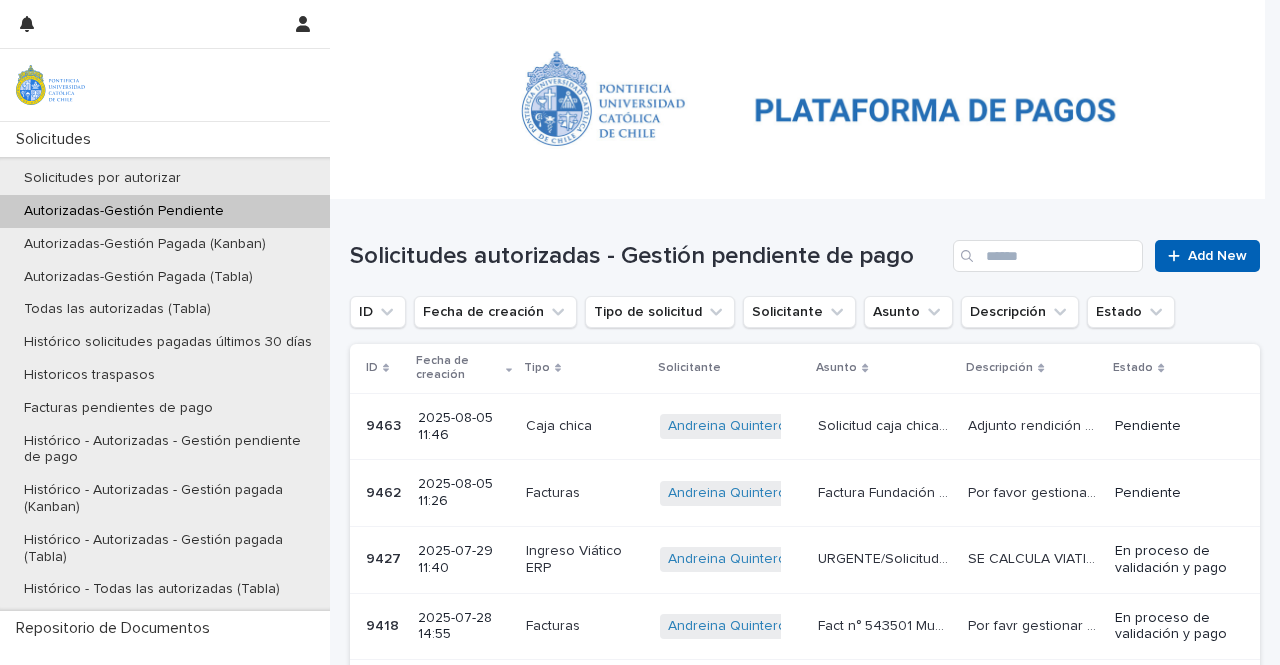 click on "Add New" at bounding box center [1217, 256] 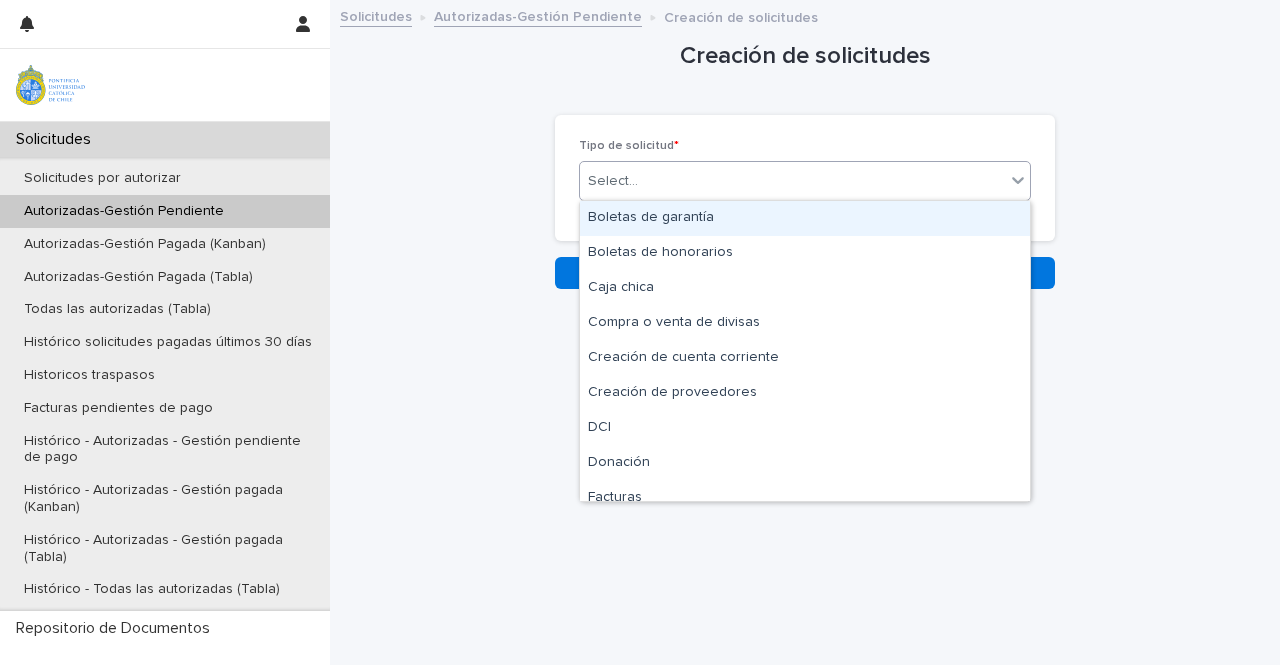 click on "Select..." at bounding box center (792, 181) 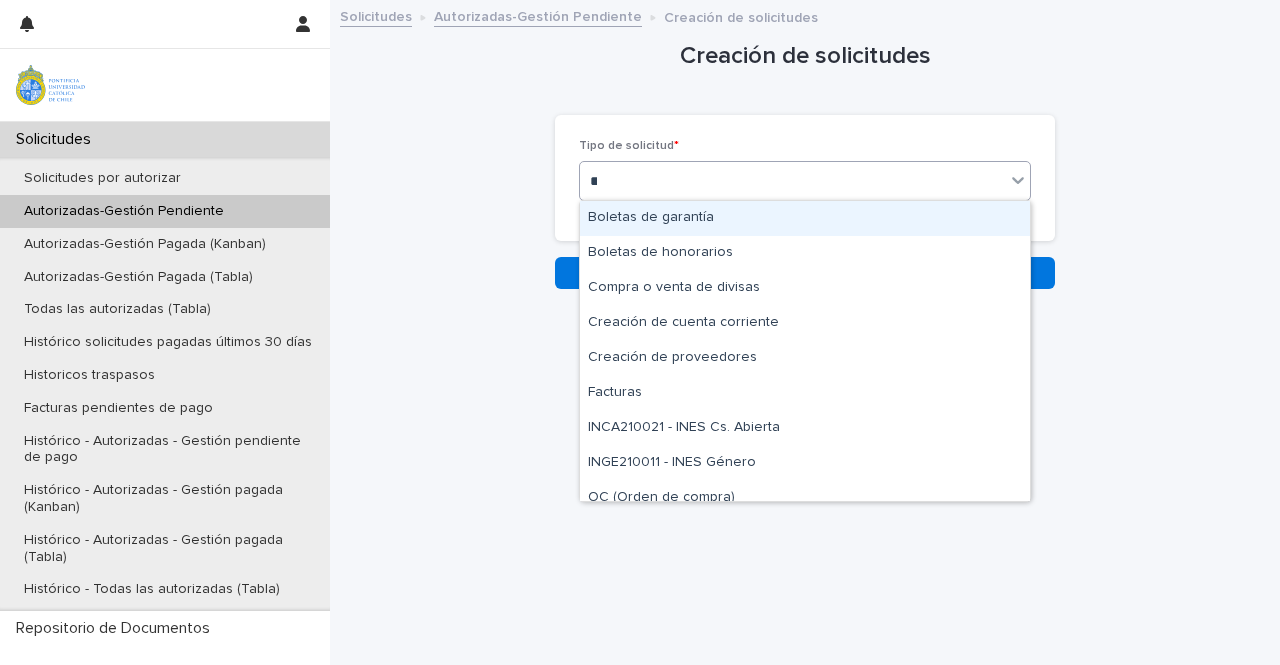 type on "***" 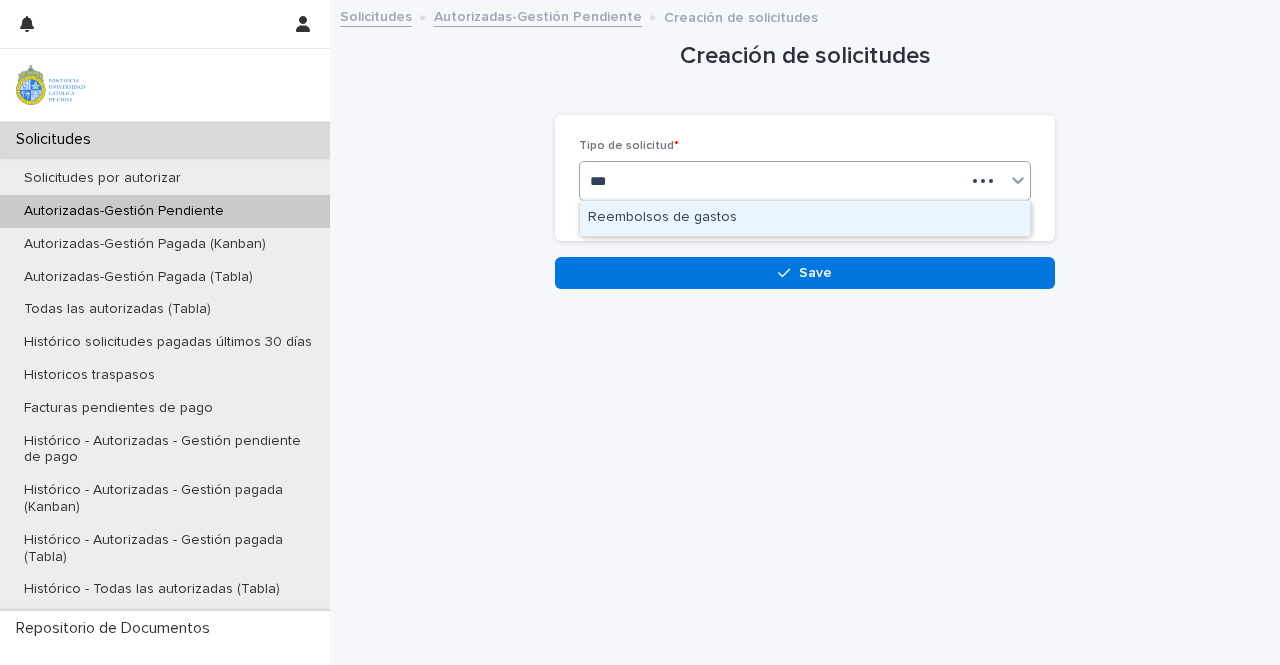 type 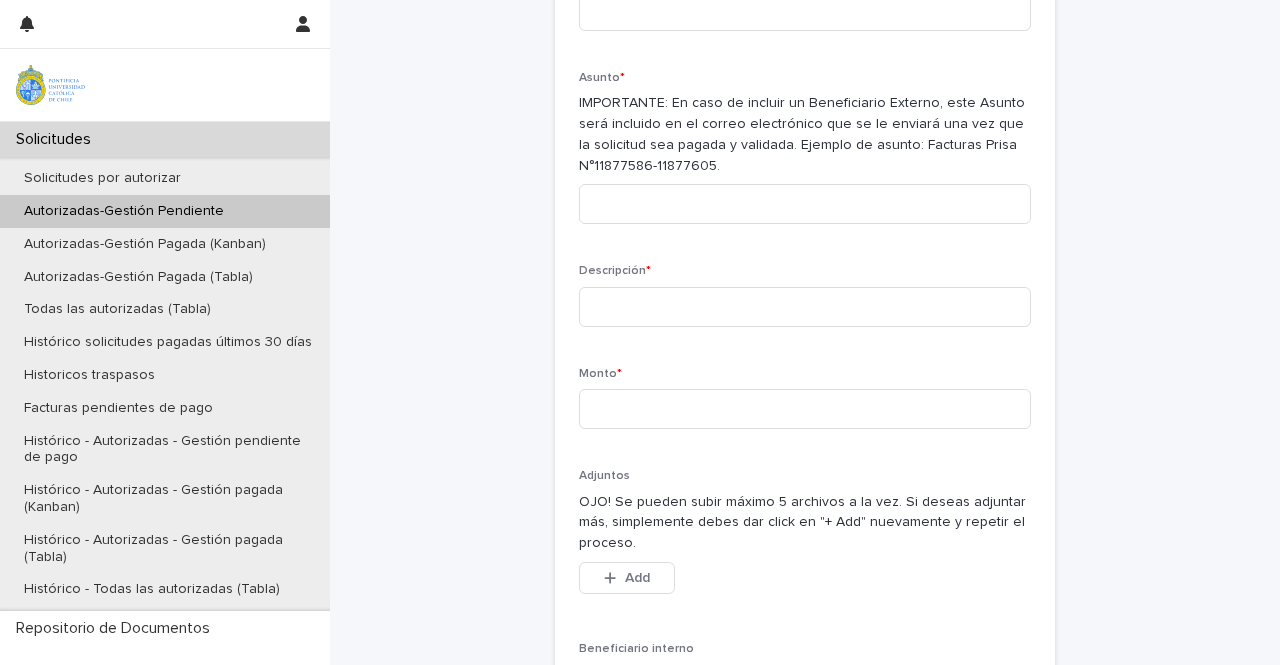 scroll, scrollTop: 433, scrollLeft: 0, axis: vertical 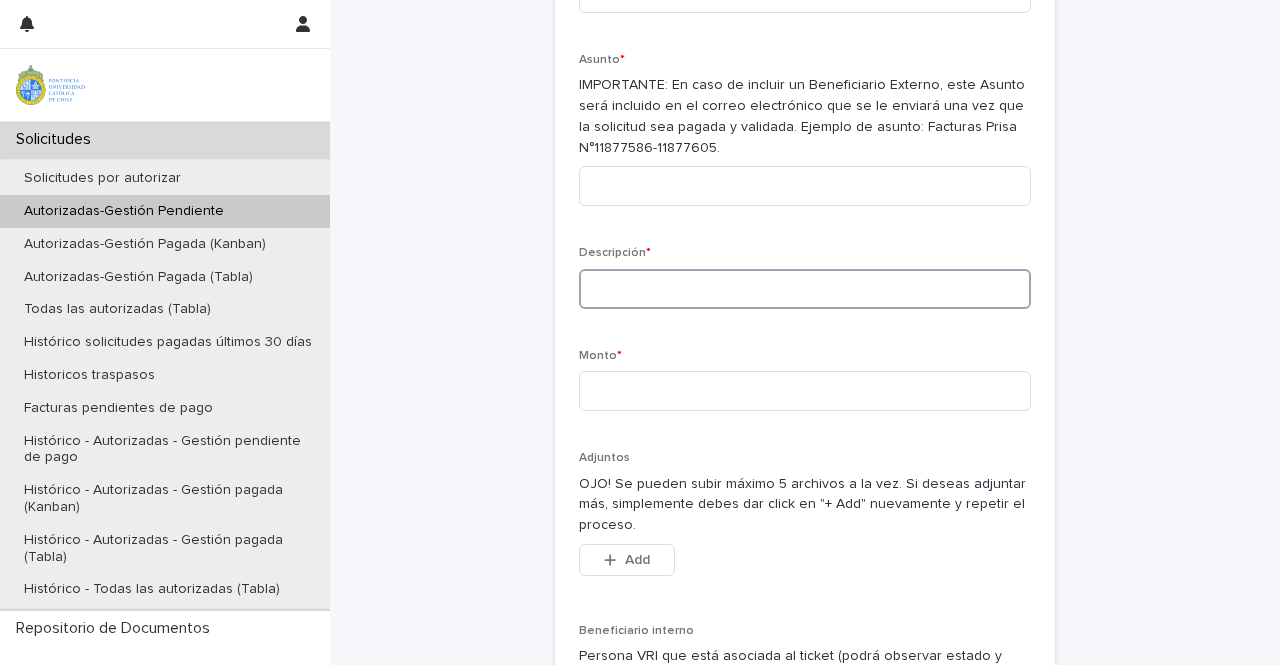 click at bounding box center (805, 289) 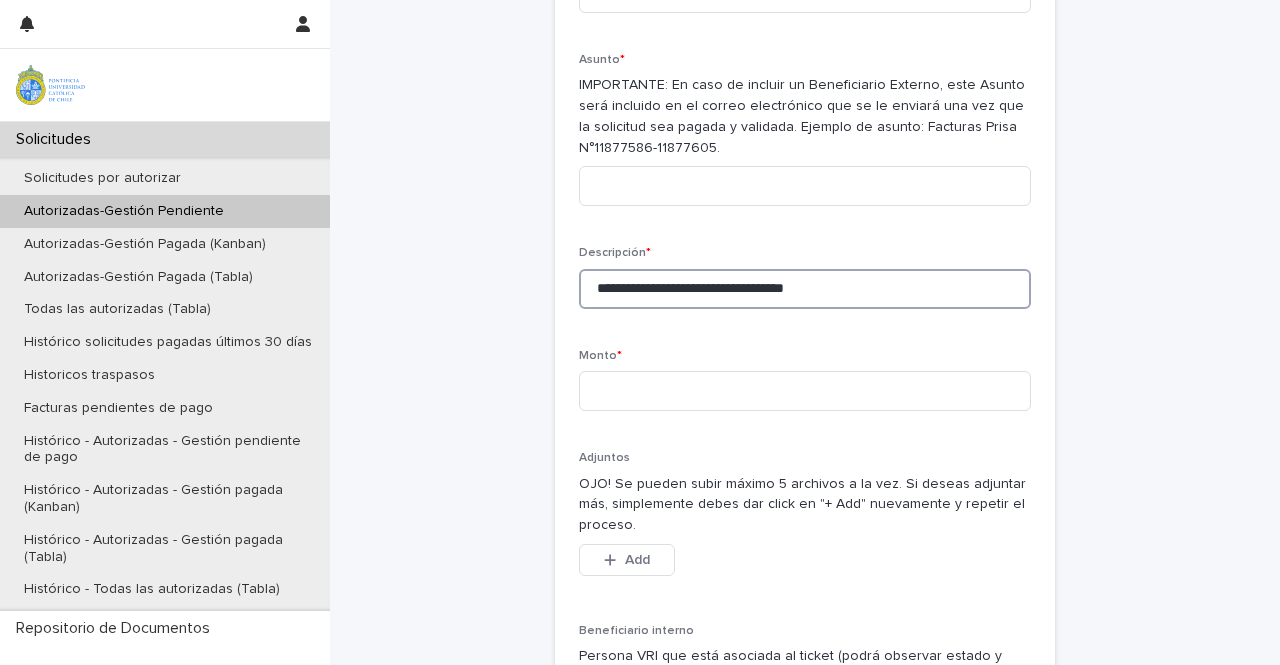 paste on "**********" 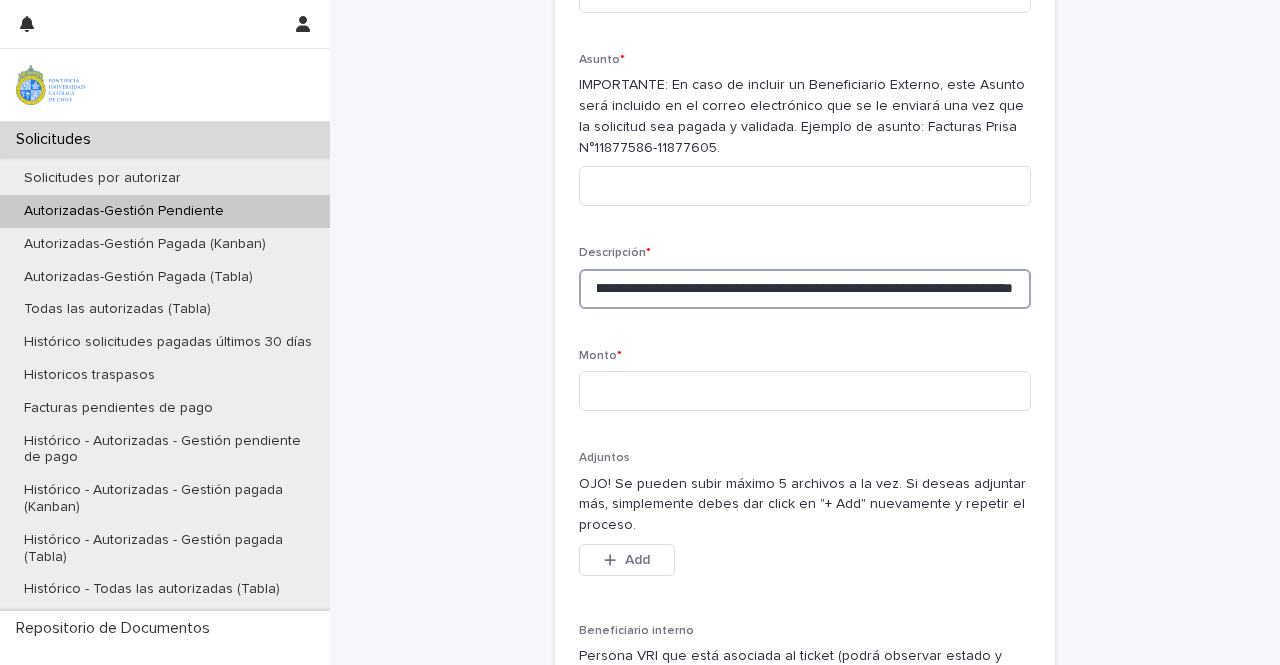 scroll, scrollTop: 0, scrollLeft: 669, axis: horizontal 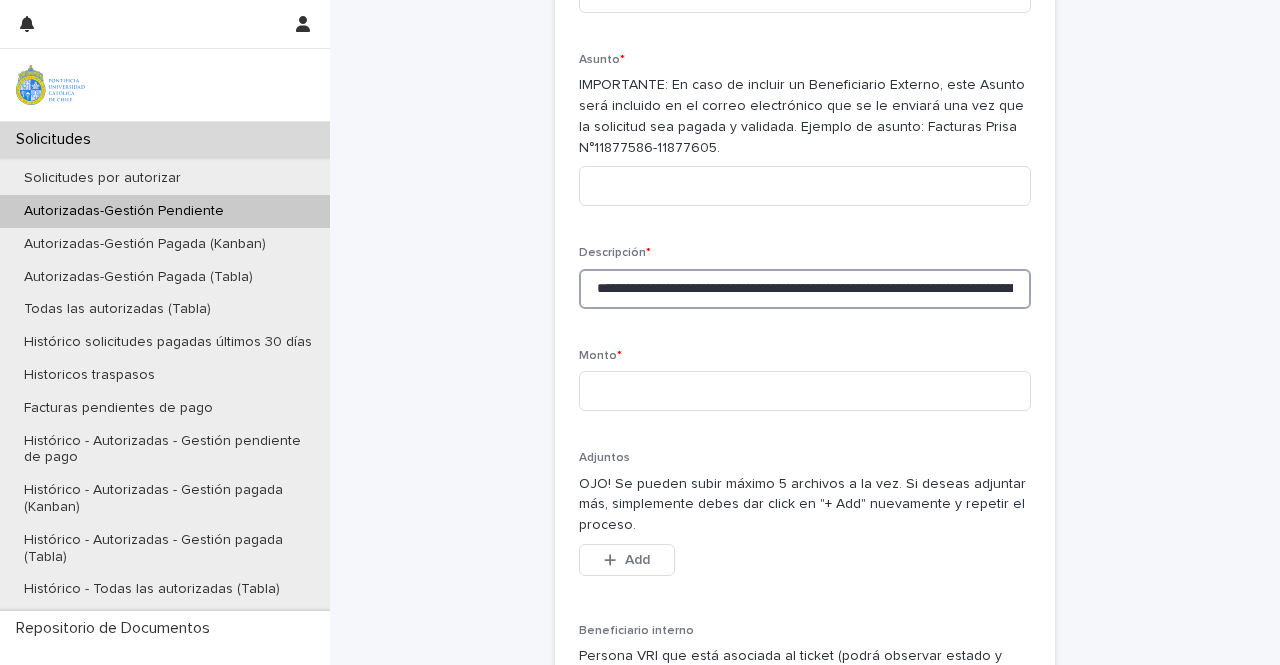 drag, startPoint x: 700, startPoint y: 295, endPoint x: 464, endPoint y: 311, distance: 236.54175 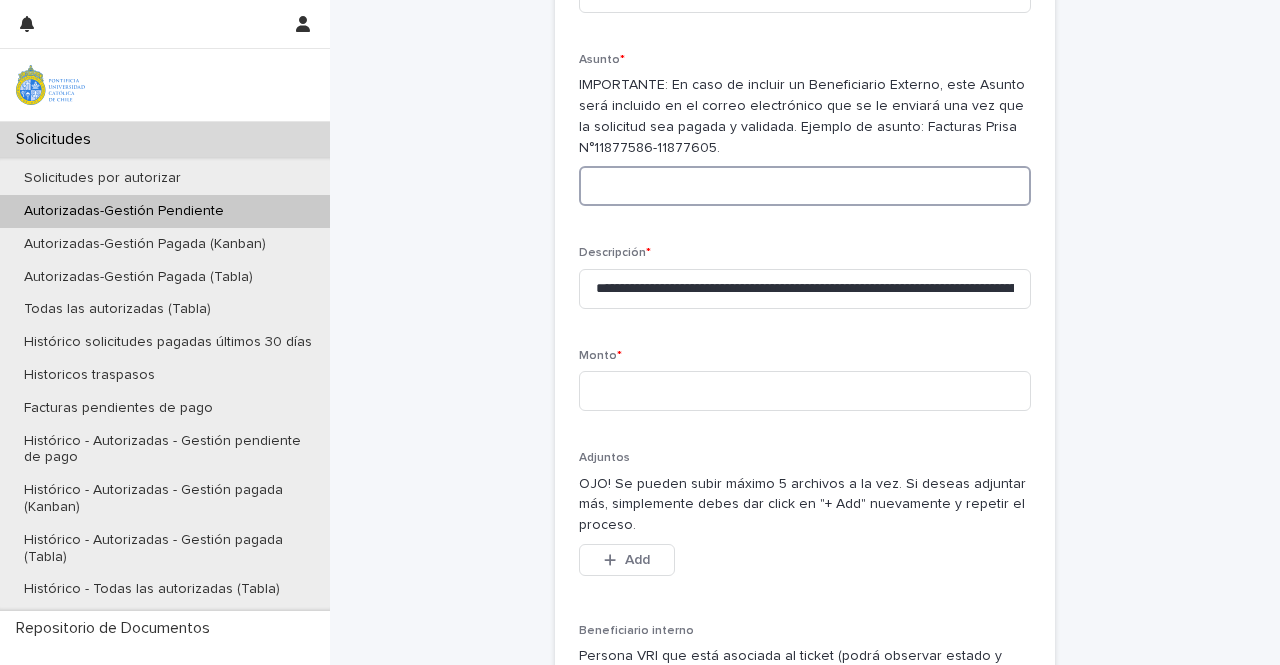 click at bounding box center (805, 186) 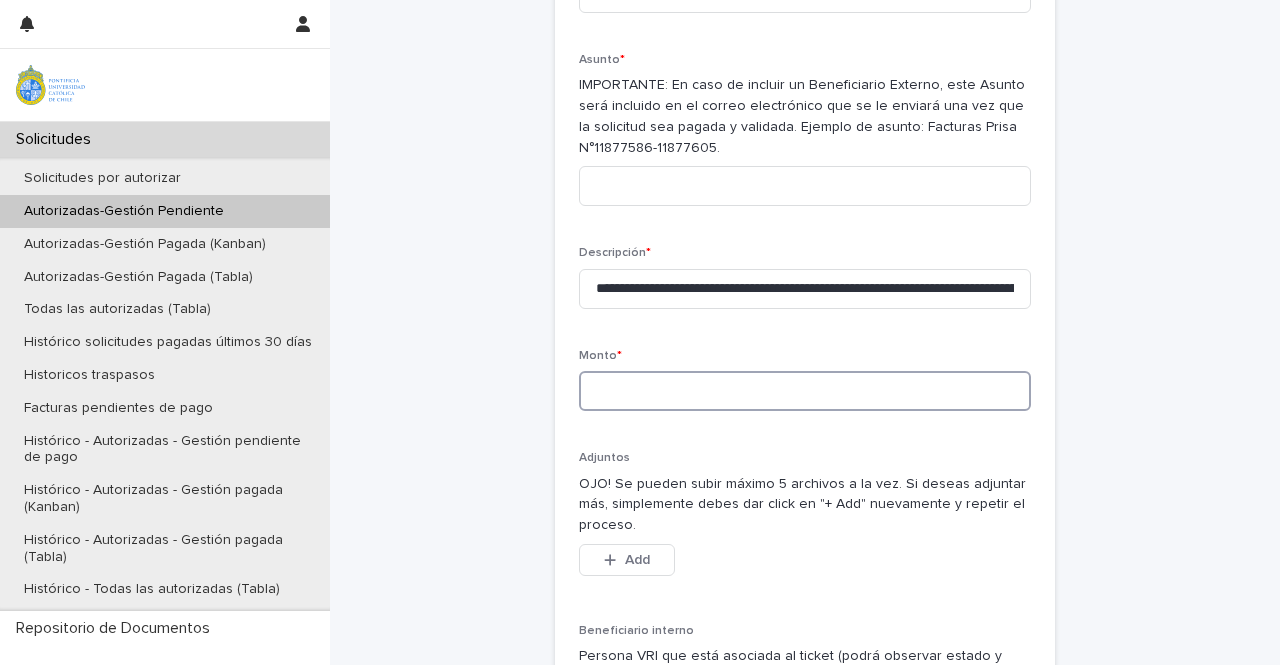 click at bounding box center (805, 391) 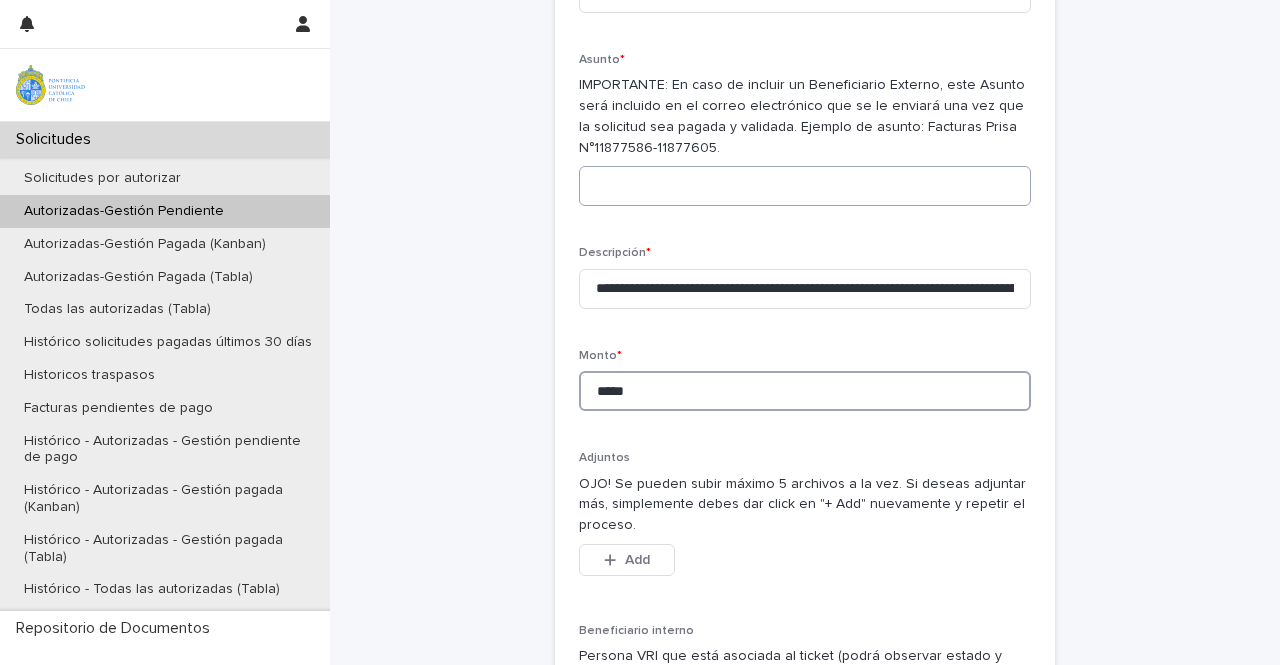type on "*****" 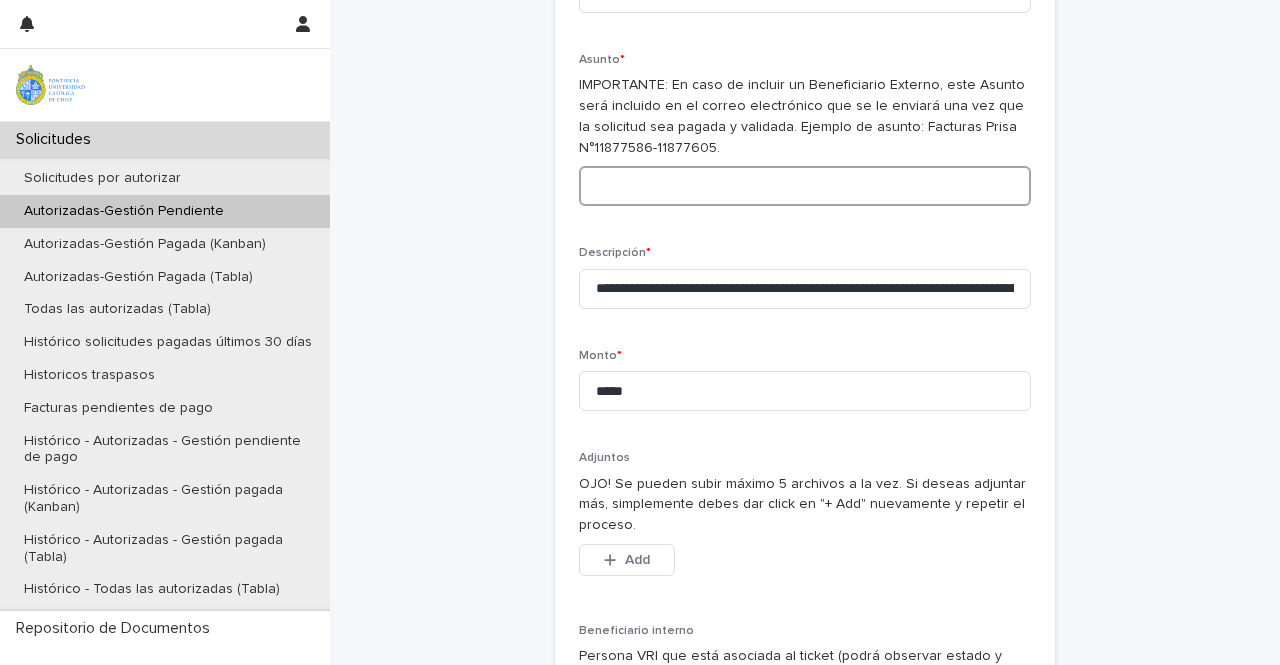 click at bounding box center [805, 186] 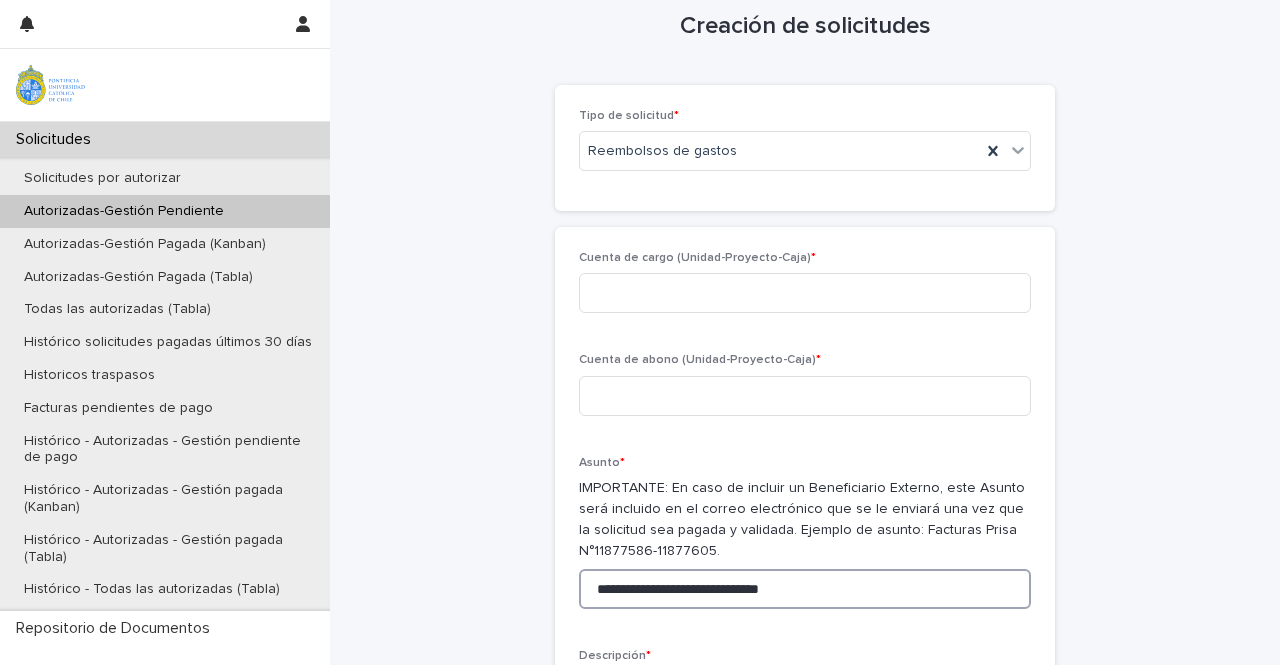 scroll, scrollTop: 26, scrollLeft: 0, axis: vertical 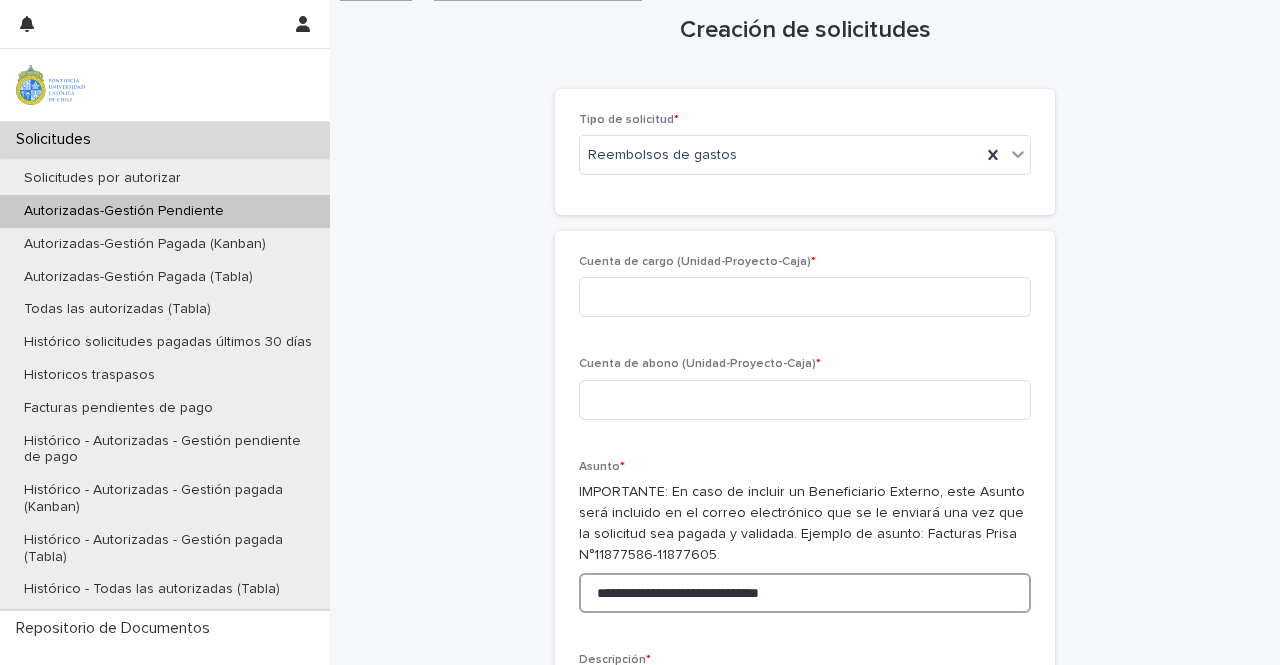 type on "**********" 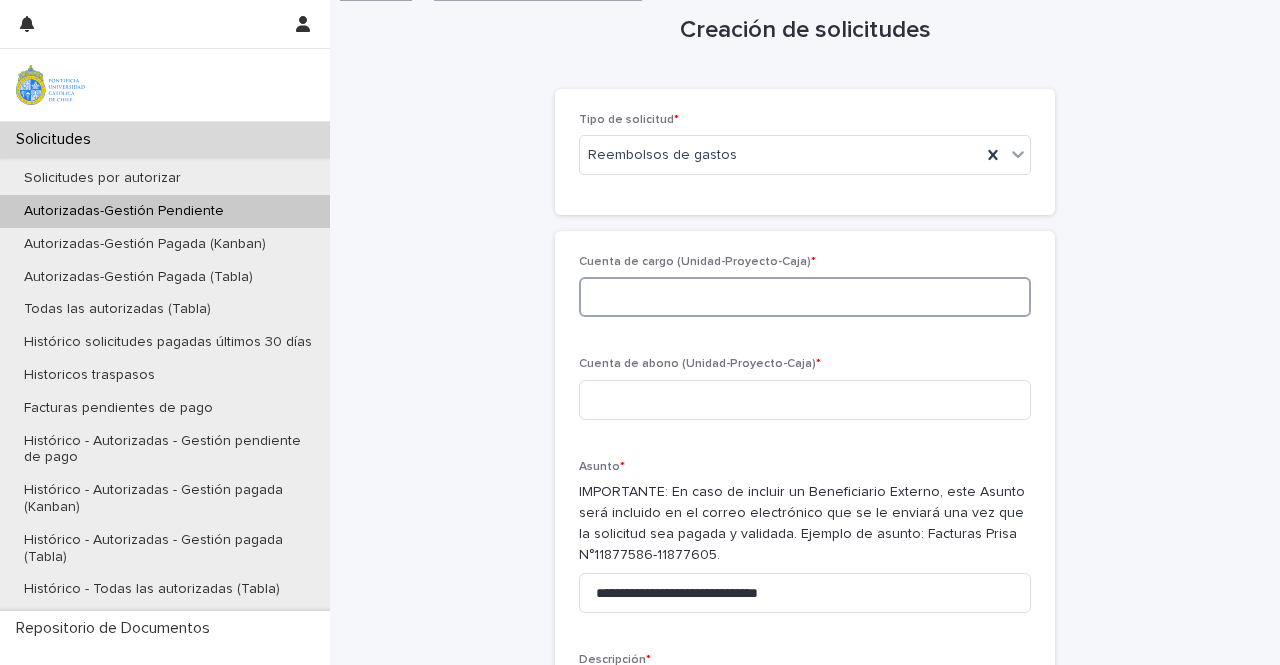 click at bounding box center [805, 297] 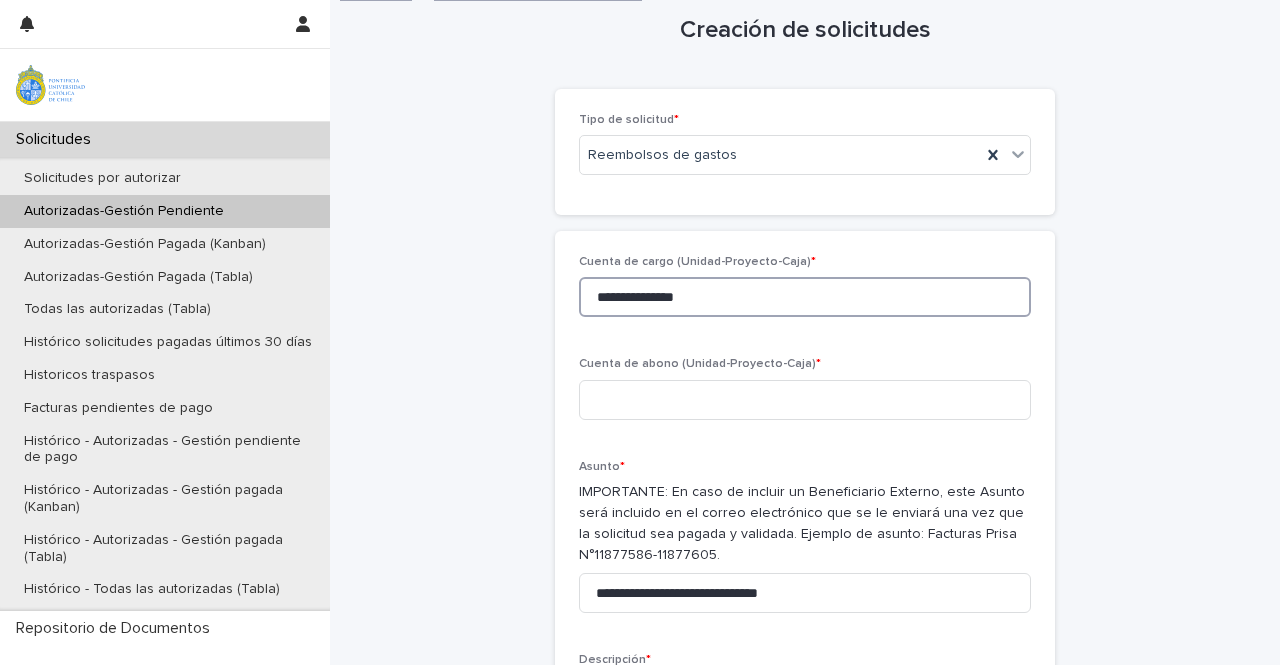 click on "**********" at bounding box center (805, 297) 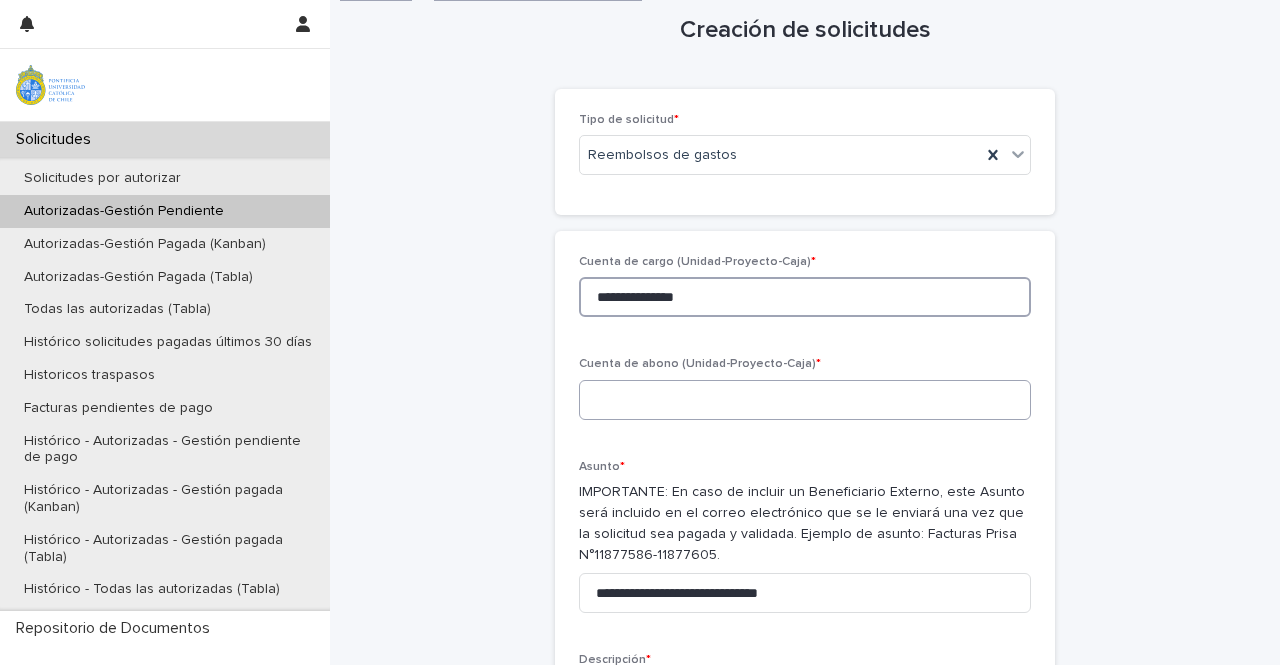 type on "**********" 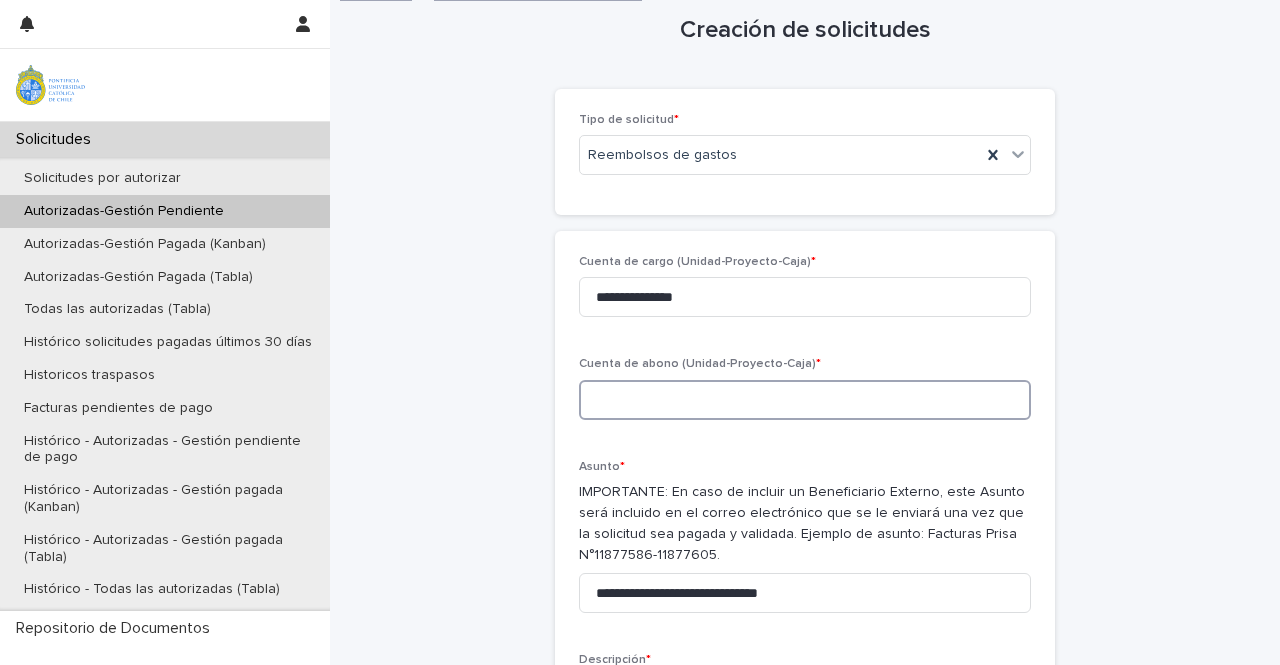 click at bounding box center (805, 400) 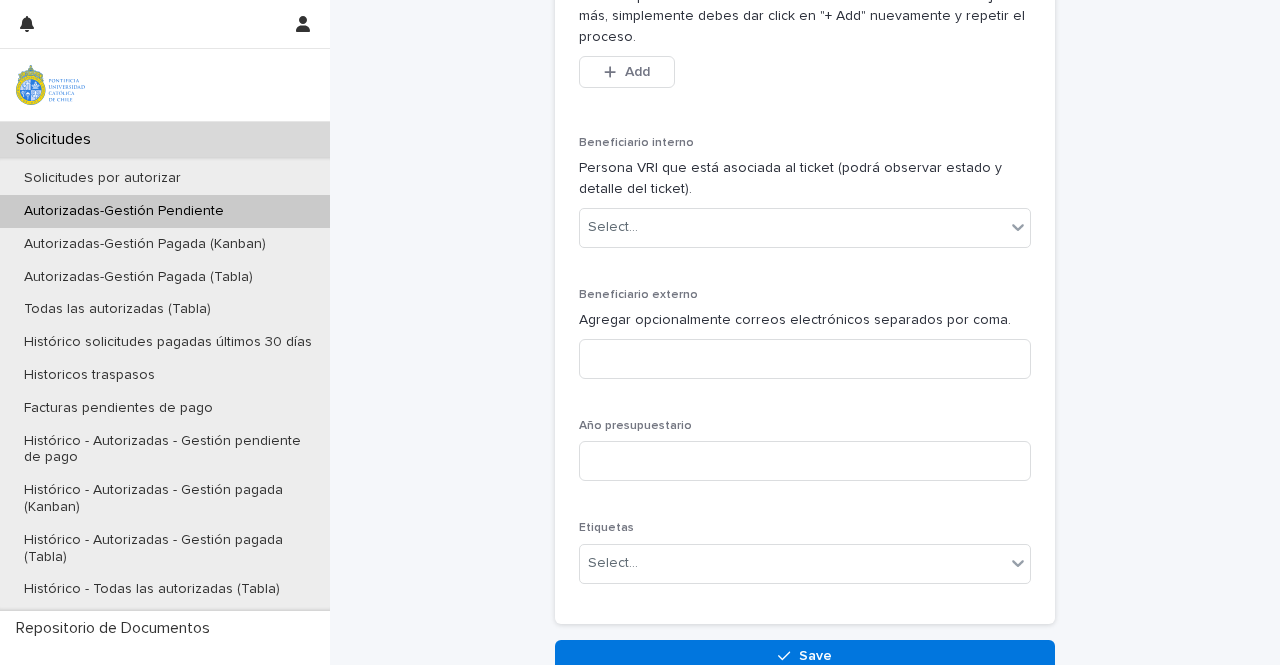scroll, scrollTop: 923, scrollLeft: 0, axis: vertical 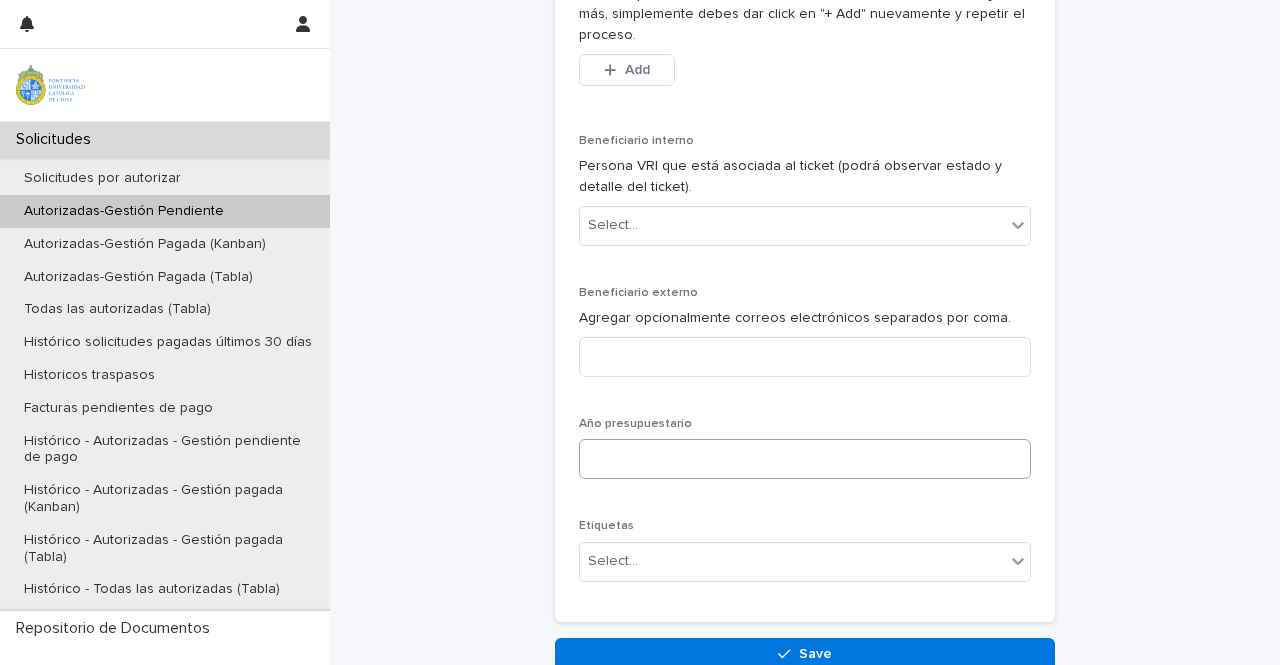 type on "**********" 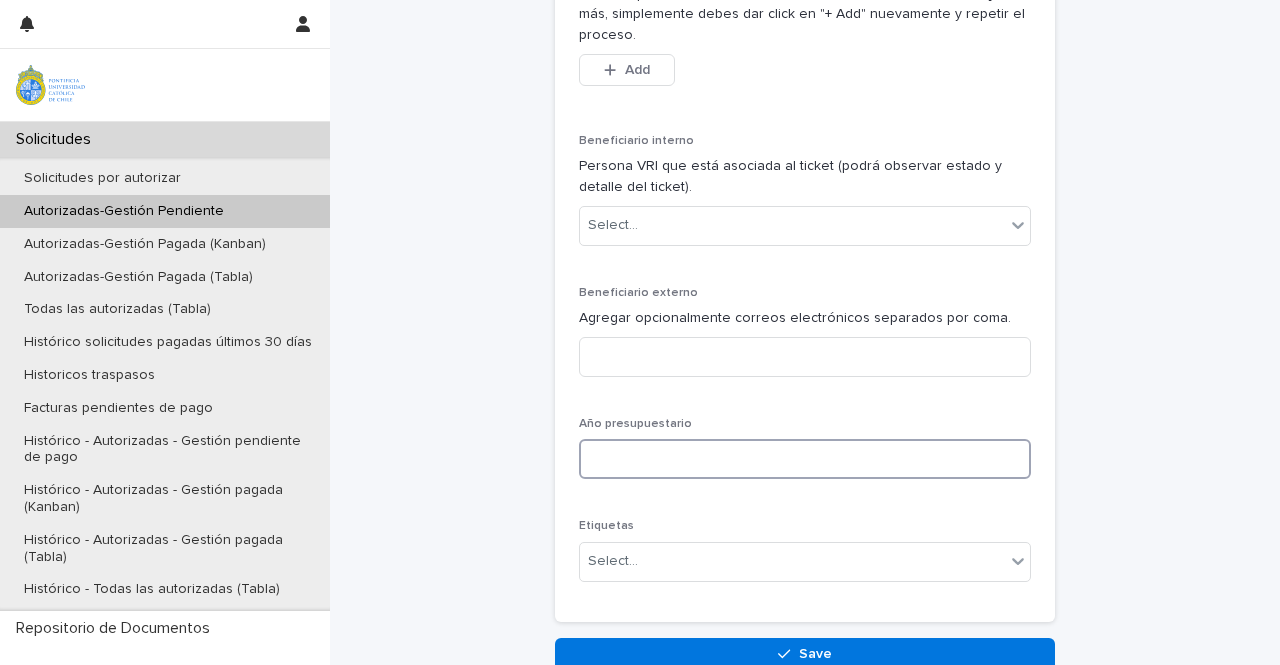 click at bounding box center (805, 459) 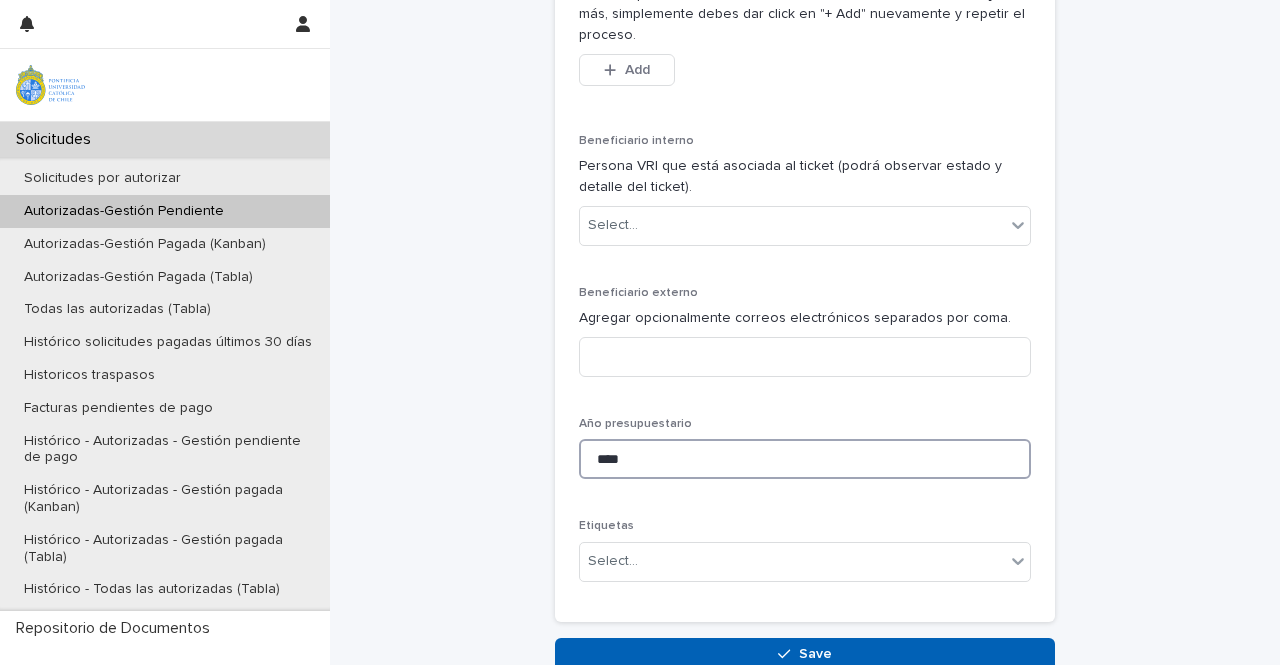 type on "****" 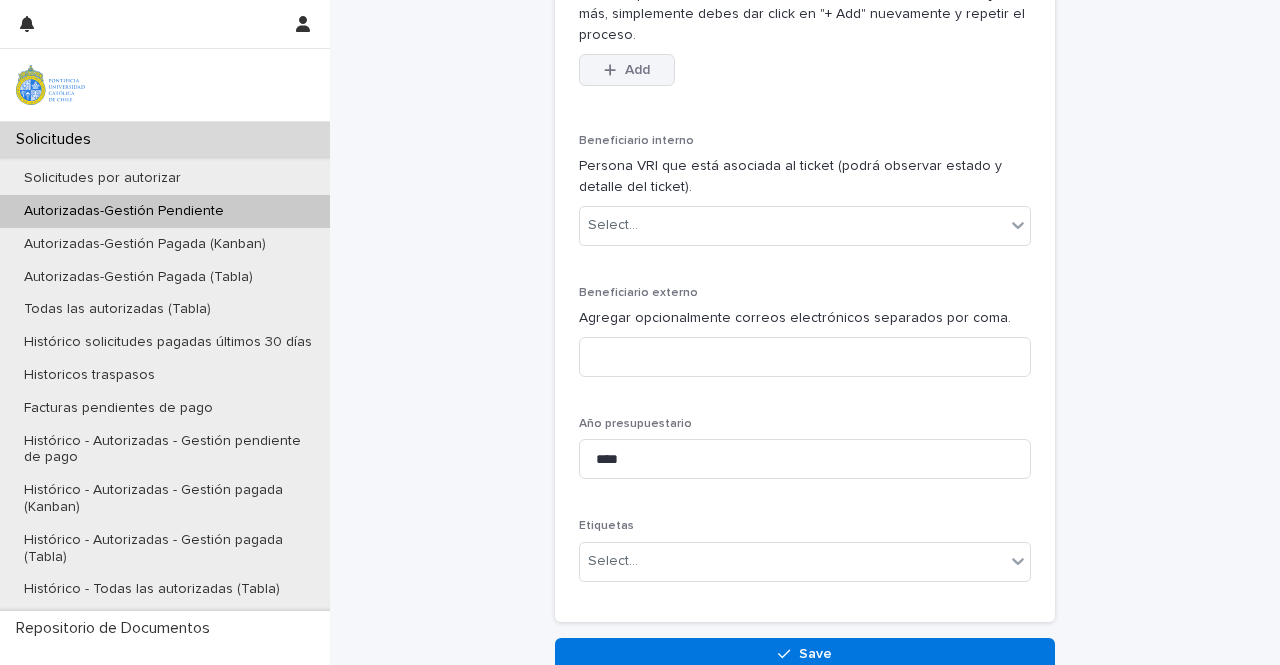 click on "Add" at bounding box center (627, 70) 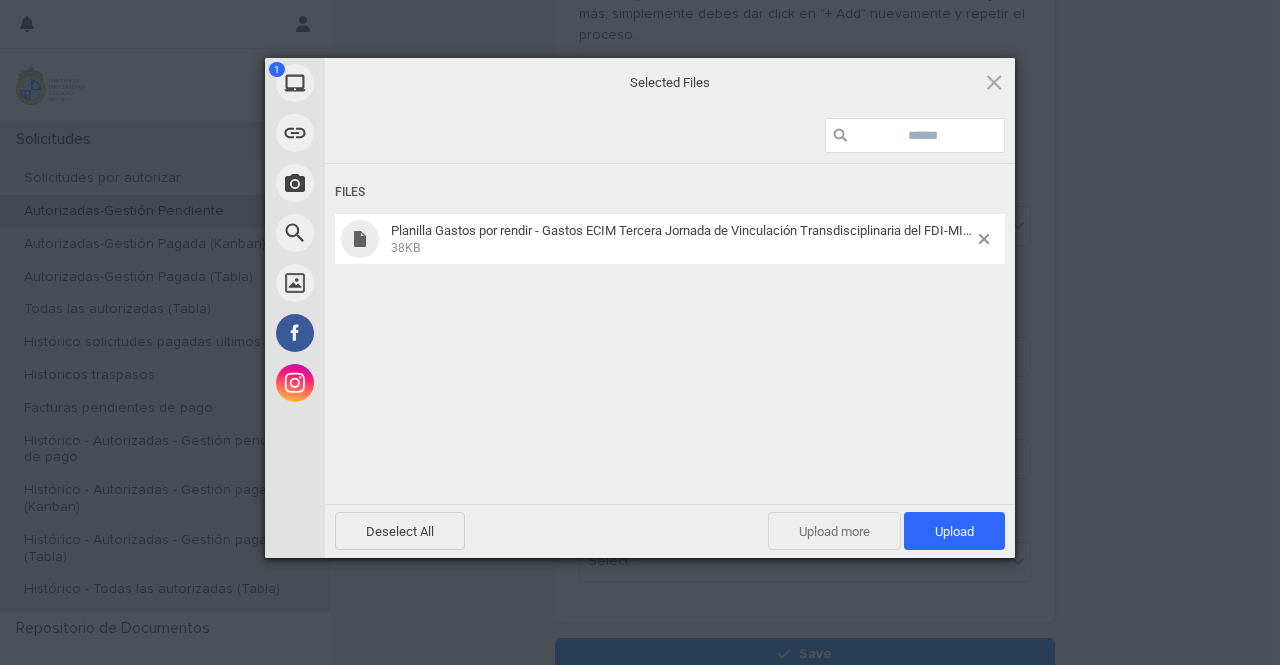 click on "Upload more" at bounding box center [834, 531] 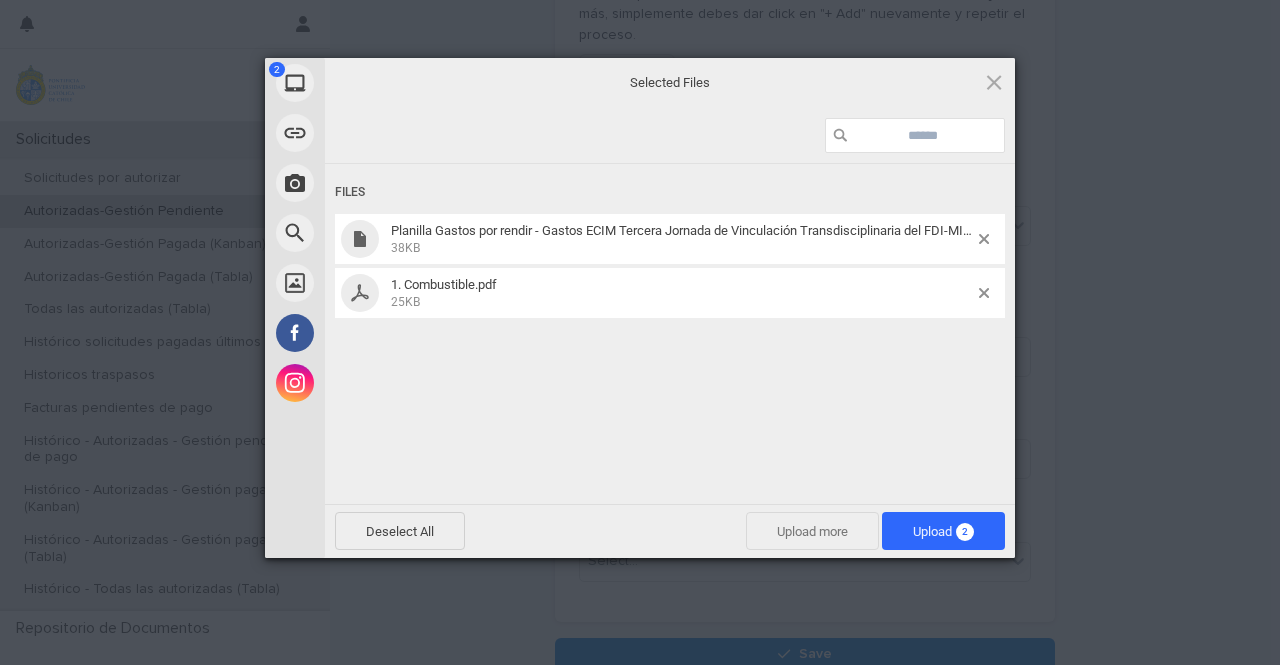 click on "Upload more" at bounding box center (812, 531) 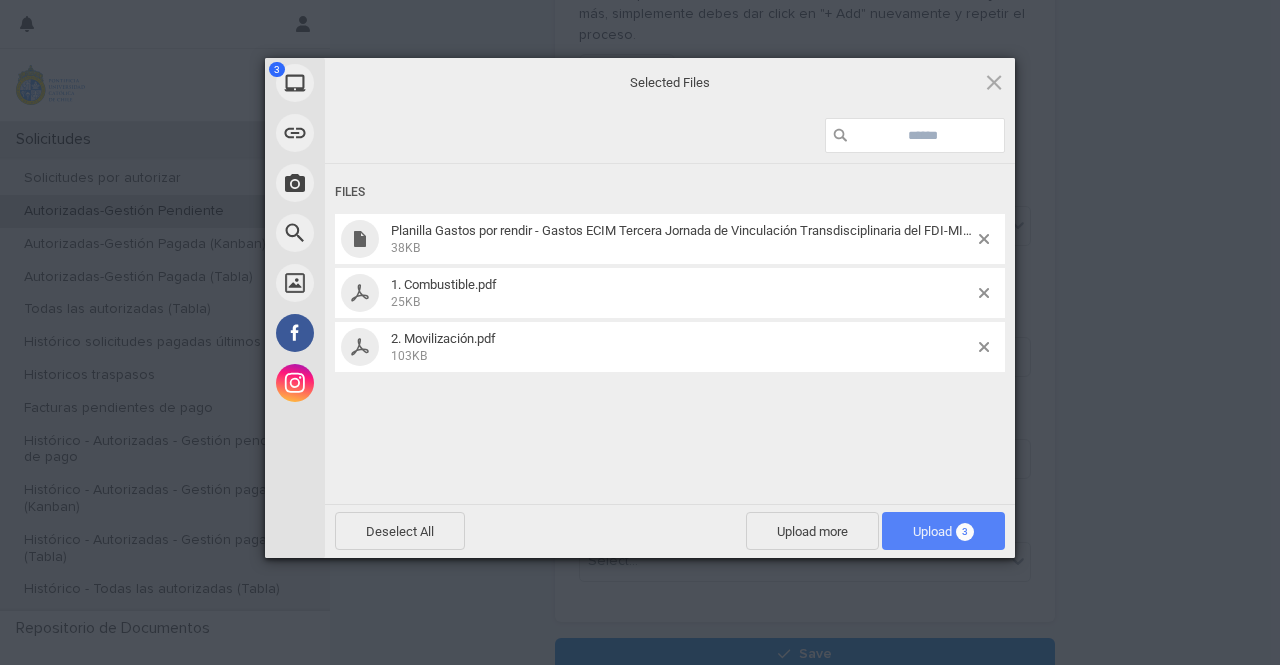 click on "Upload
3" at bounding box center [943, 531] 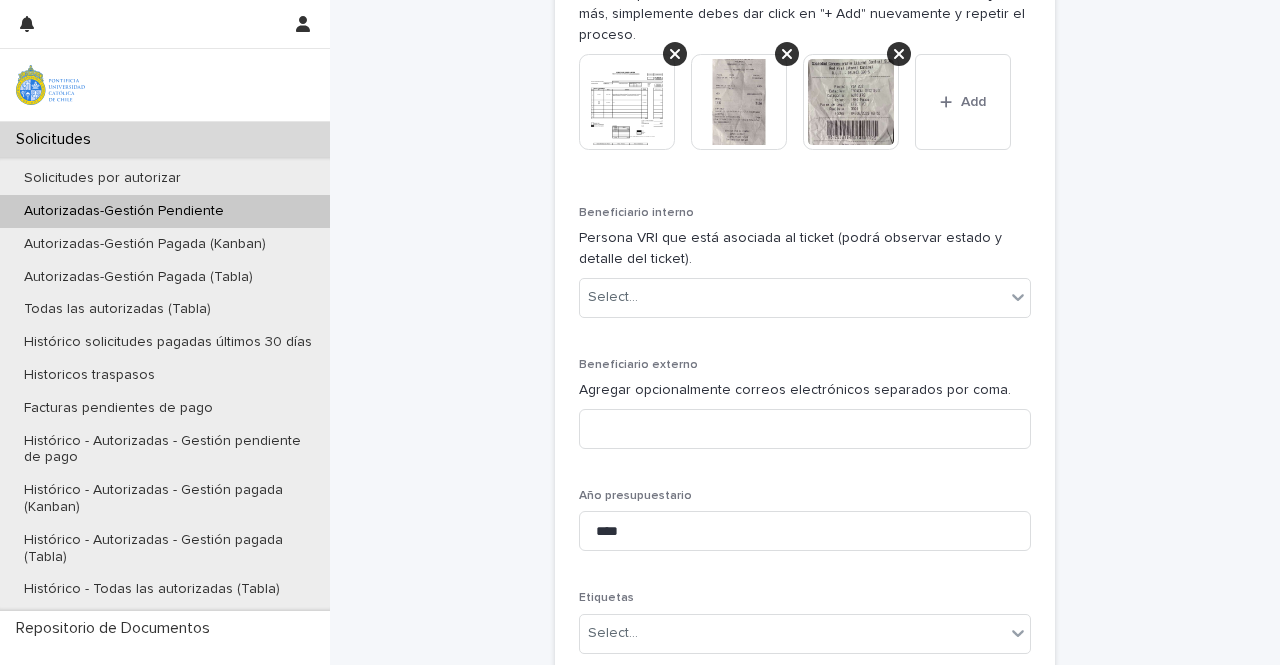 scroll, scrollTop: 1097, scrollLeft: 0, axis: vertical 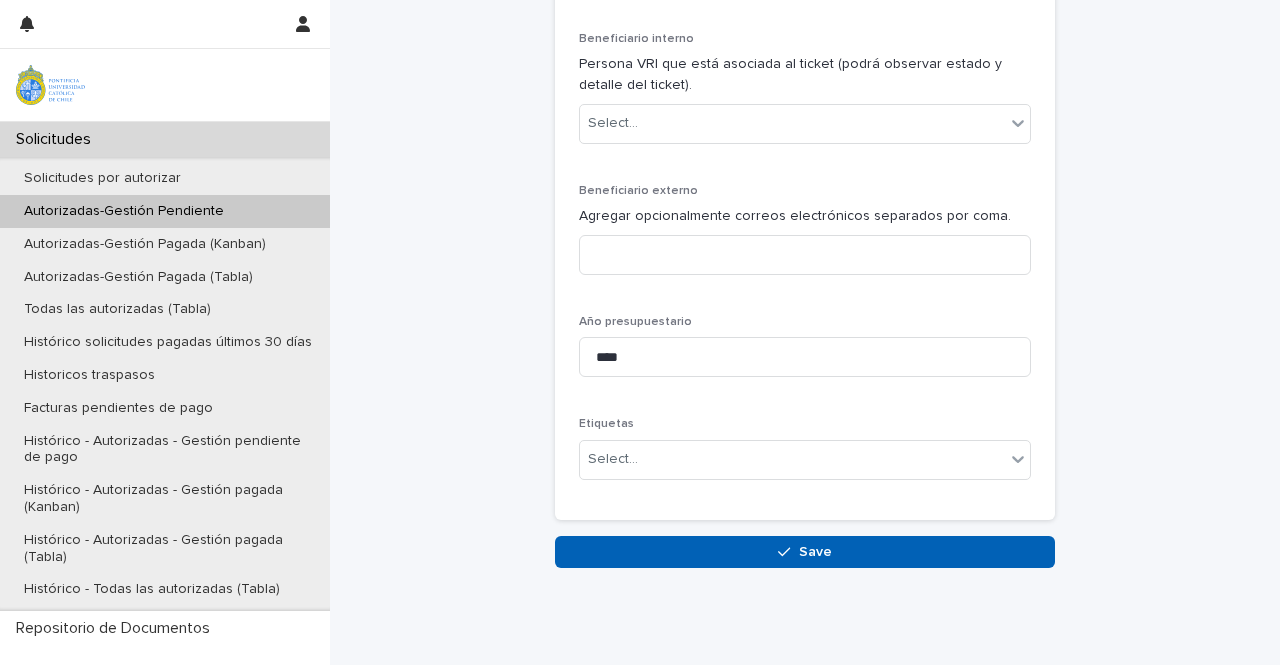 click 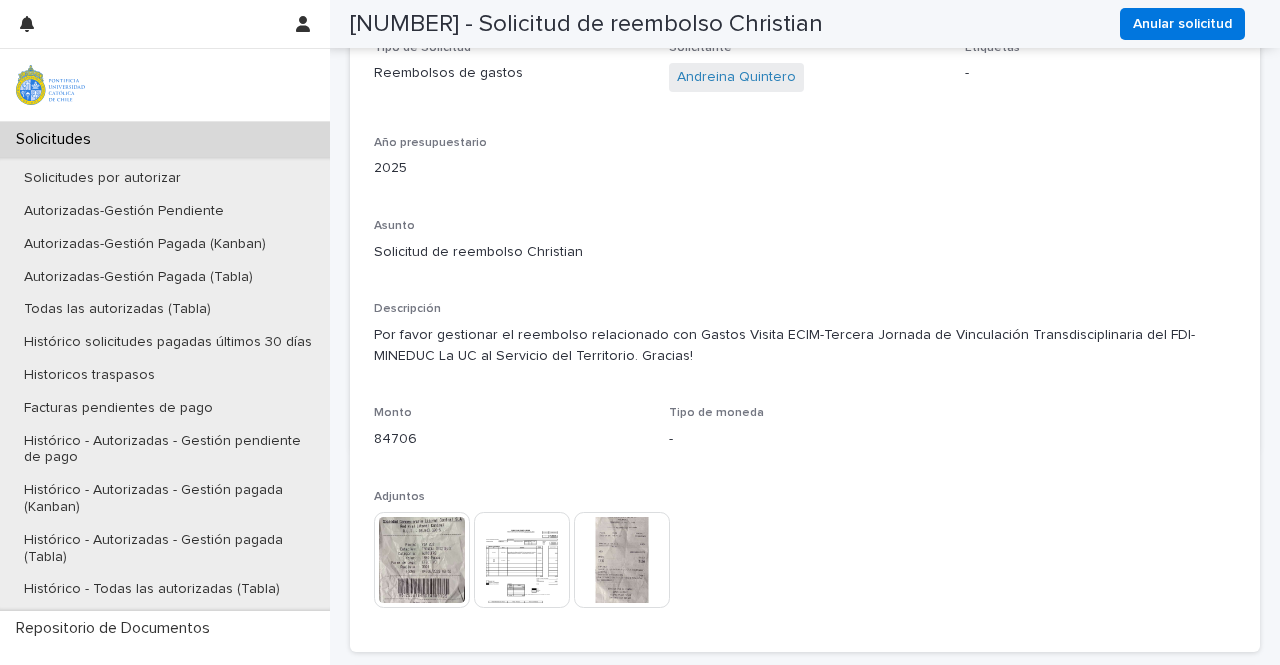 scroll, scrollTop: 1006, scrollLeft: 0, axis: vertical 